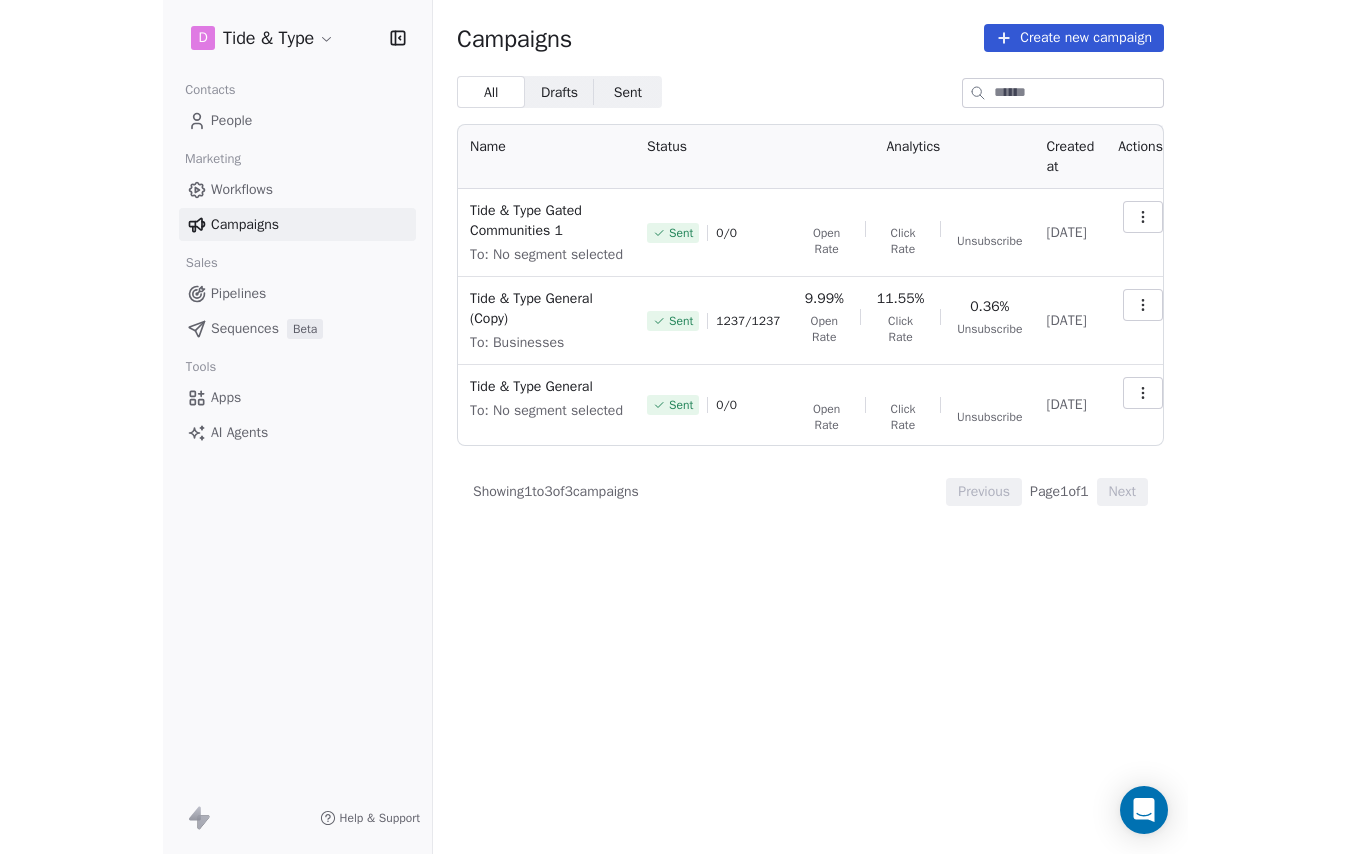 scroll, scrollTop: 0, scrollLeft: 0, axis: both 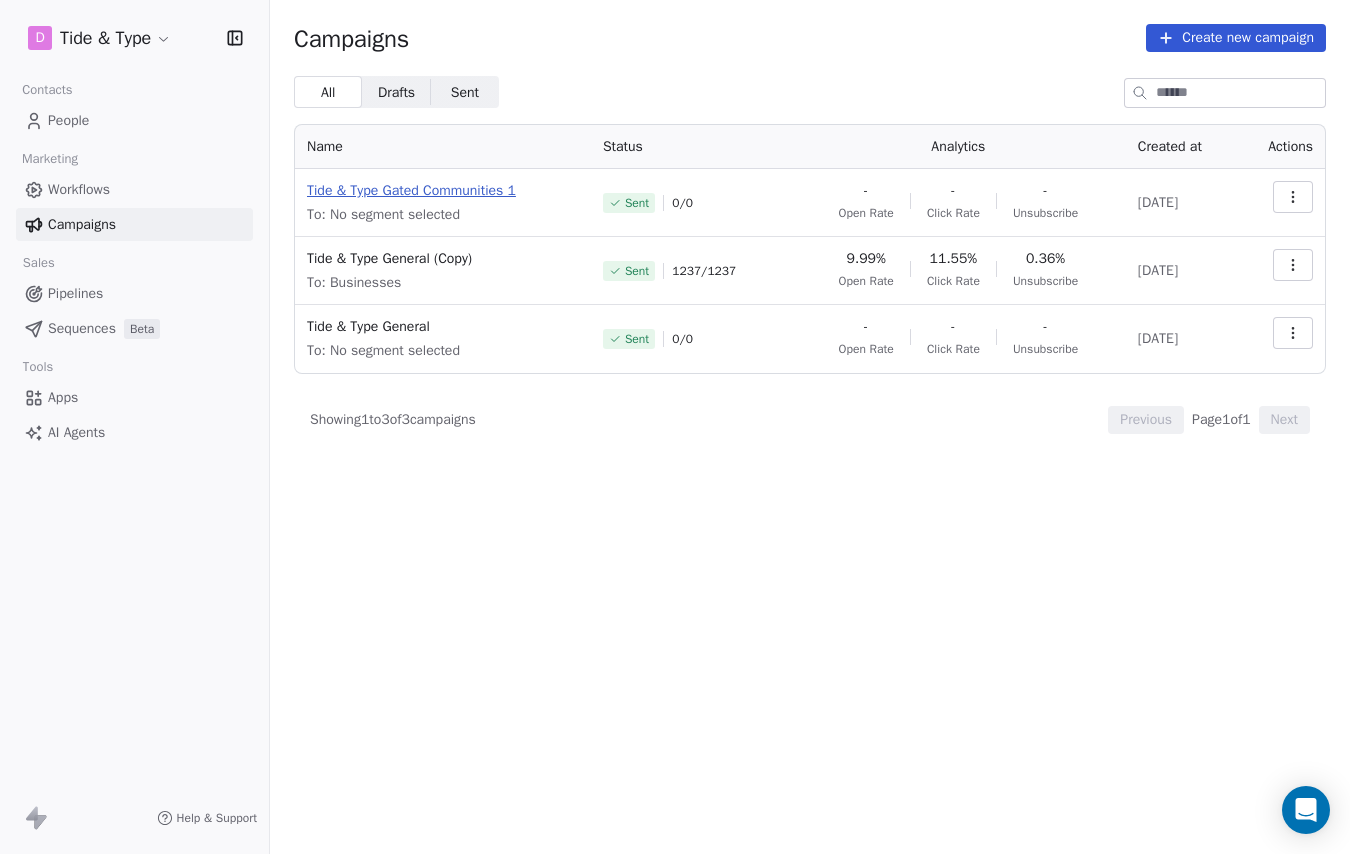 click on "Tide & Type Gated Communities 1" at bounding box center (443, 191) 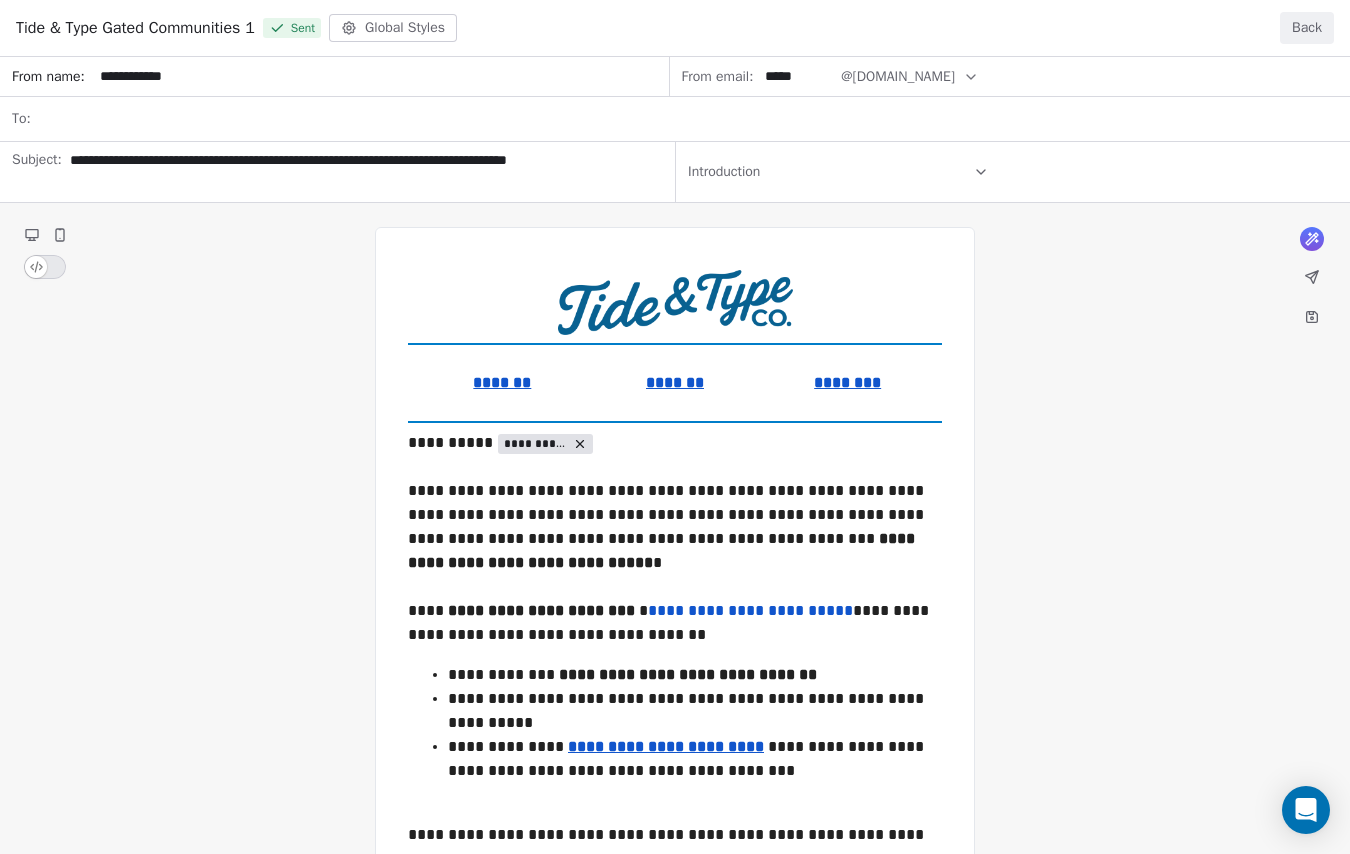 click on "**********" at bounding box center [675, 708] 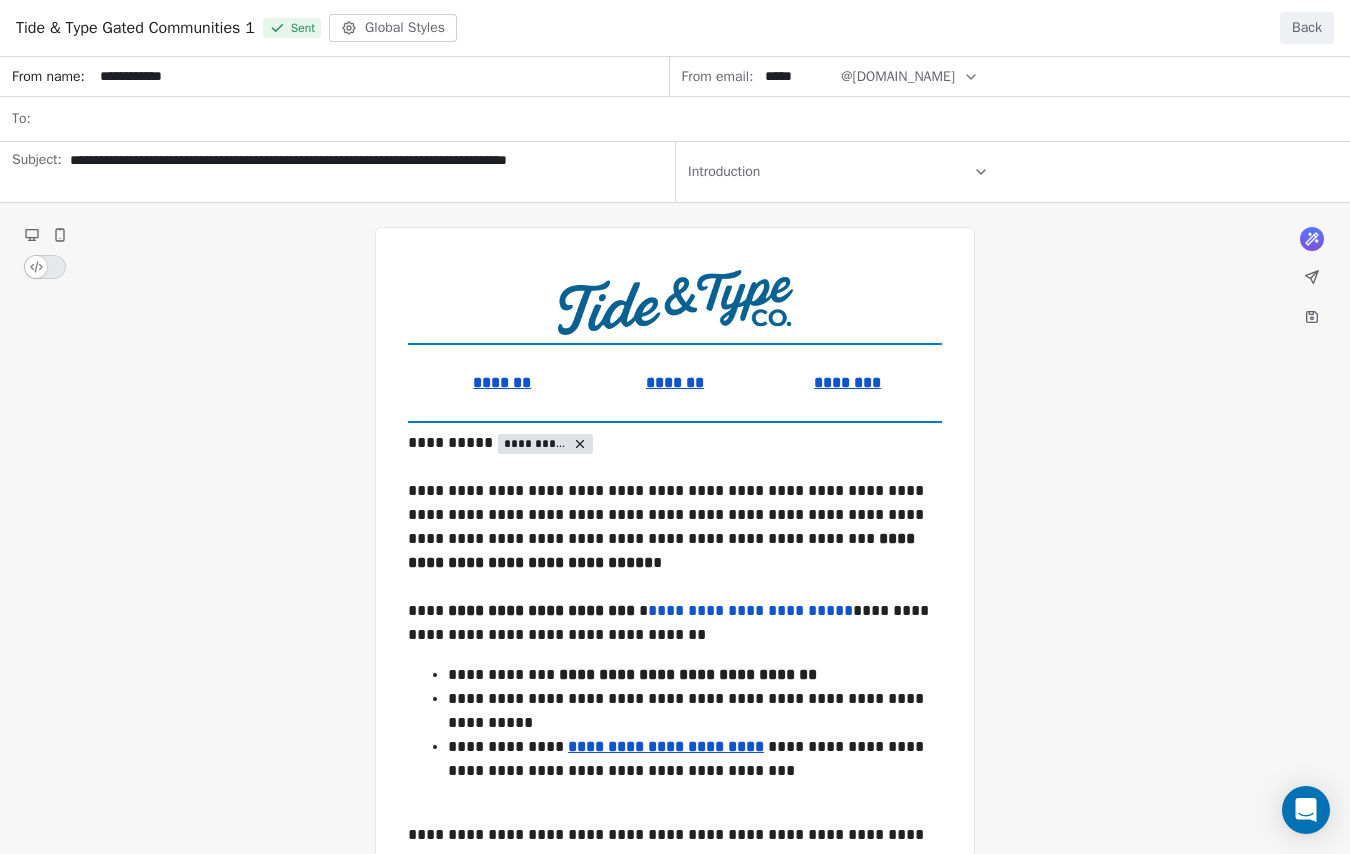click on "Back" at bounding box center (1307, 28) 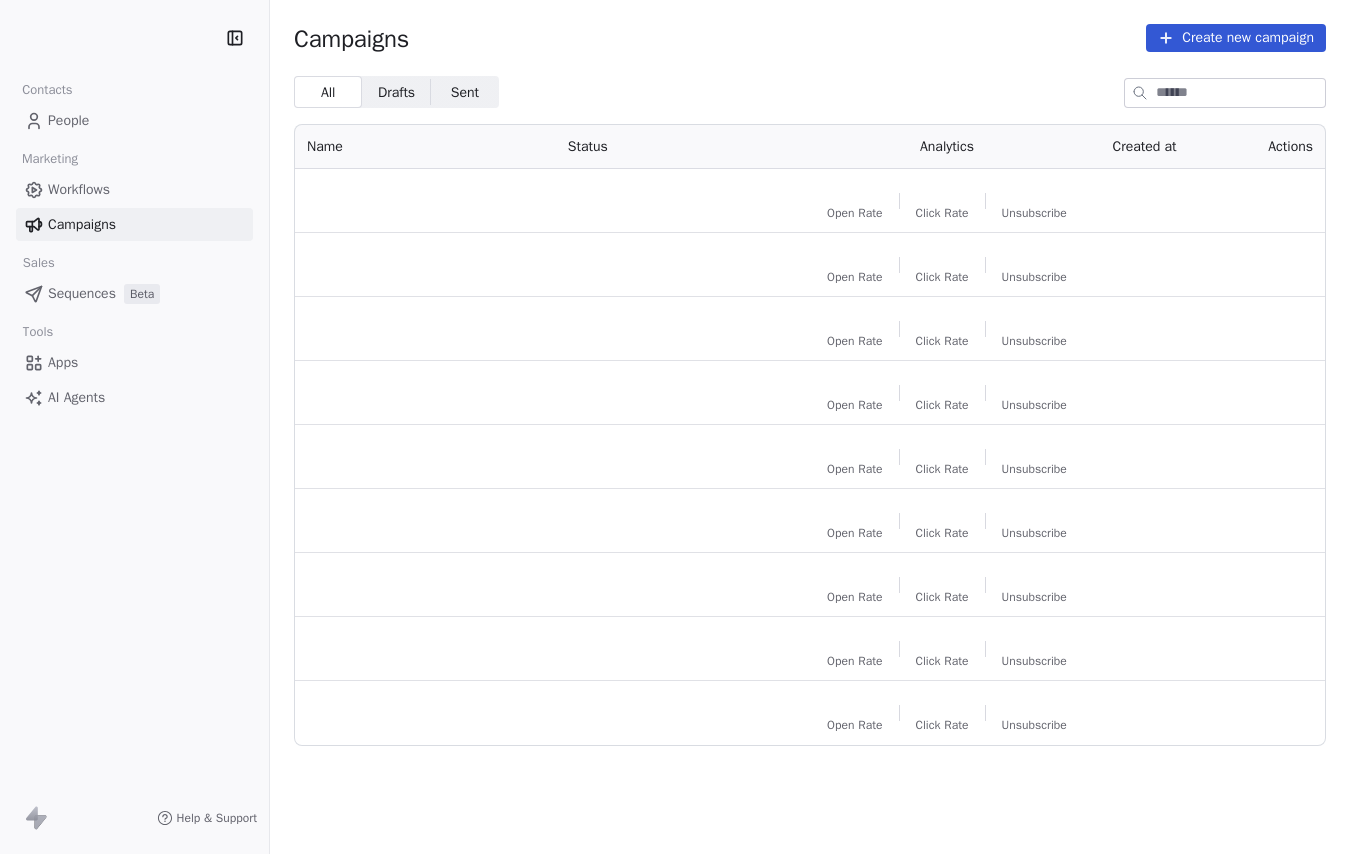 scroll, scrollTop: 0, scrollLeft: 0, axis: both 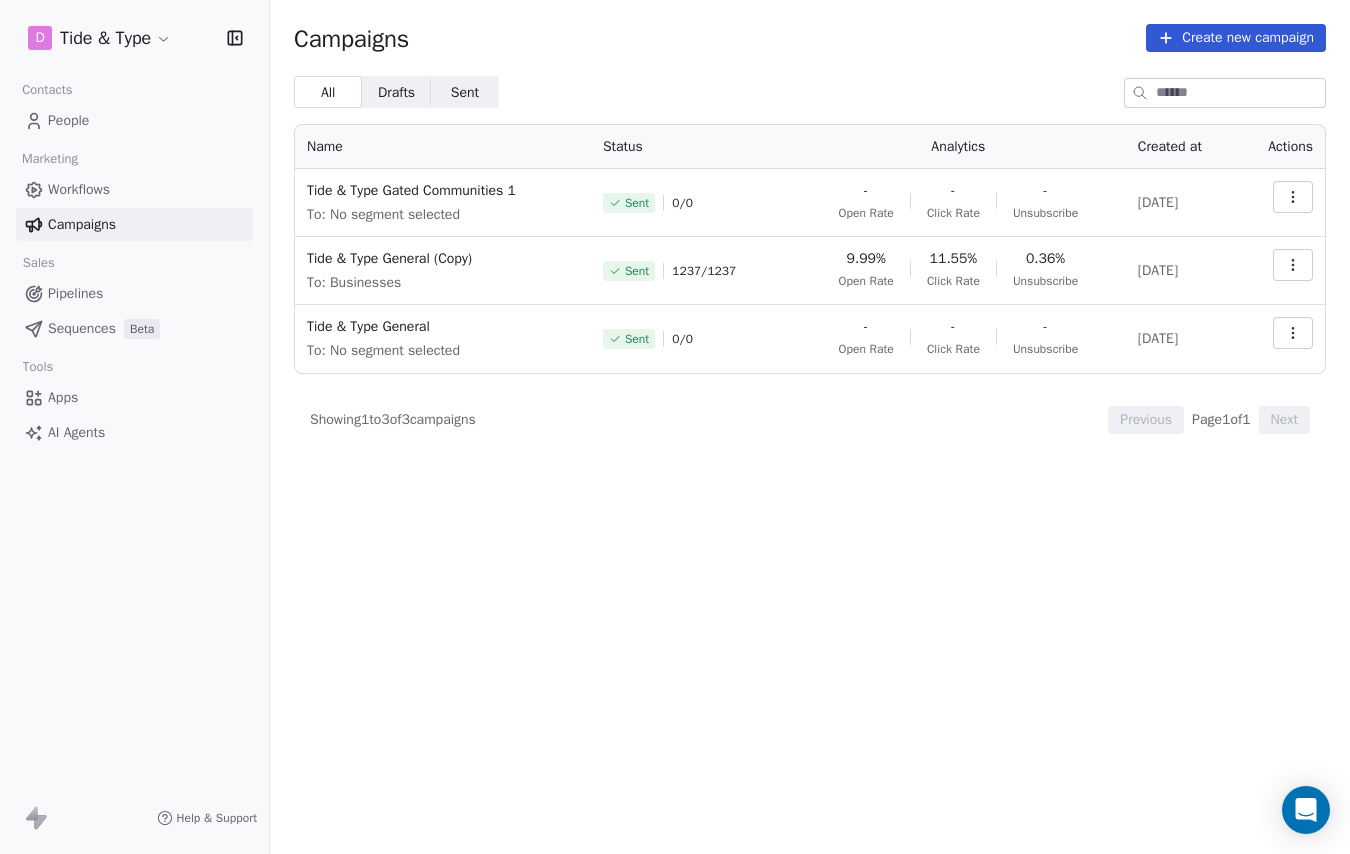 click 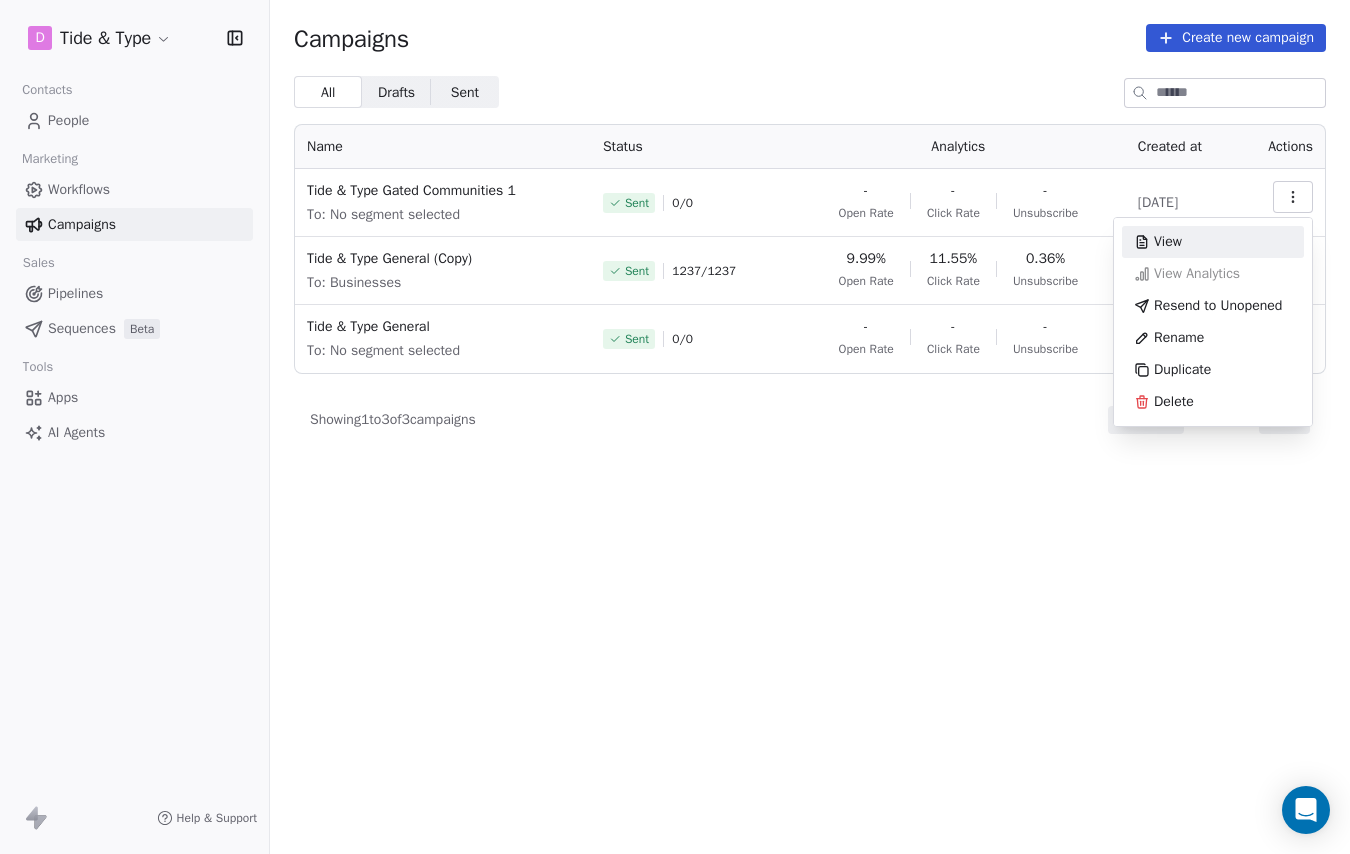 click on "D Tide & Type Contacts People Marketing Workflows Campaigns Sales Pipelines Sequences Beta Tools Apps AI Agents Help & Support Campaigns  Create new campaign All All Drafts Drafts Sent Sent Name Status Analytics Created at Actions Tide & Type Gated Communities 1 To: No segment selected Sent 0 / 0 - Open Rate - Click Rate - Unsubscribe Jul 6, 2025 Tide & Type General (Copy) To: Businesses Sent 1237 / 1237 9.99% Open Rate 11.55% Click Rate 0.36% Unsubscribe Jun 23, 2025 Tide & Type General To: No segment selected Sent 0 / 0 - Open Rate - Click Rate - Unsubscribe Jun 22, 2025 Showing  1  to  3  of  3  campaigns Previous Page  1  of  1 Next
View View Analytics Resend to Unopened Rename Duplicate Delete" at bounding box center (675, 427) 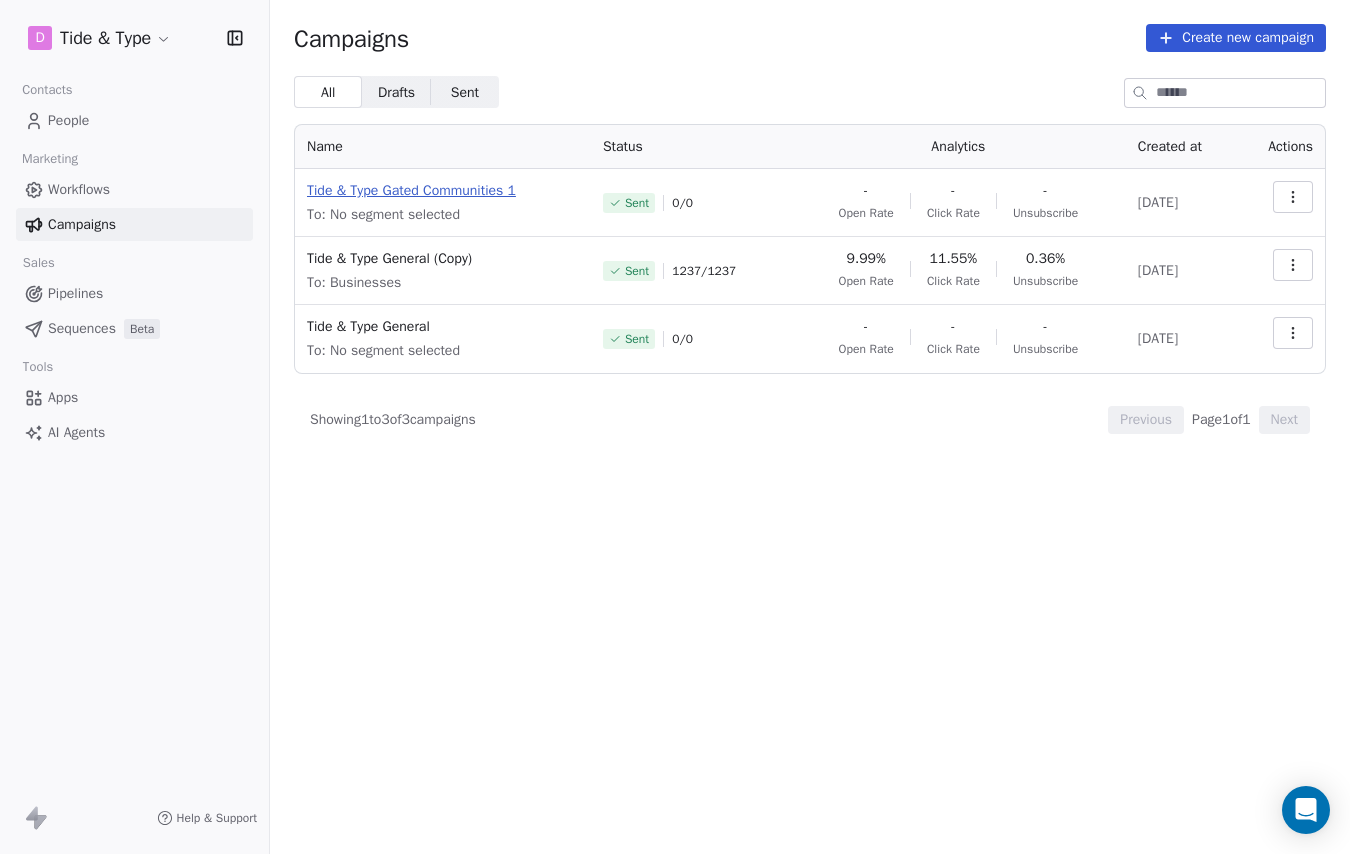 click on "Tide & Type Gated Communities 1" at bounding box center [443, 191] 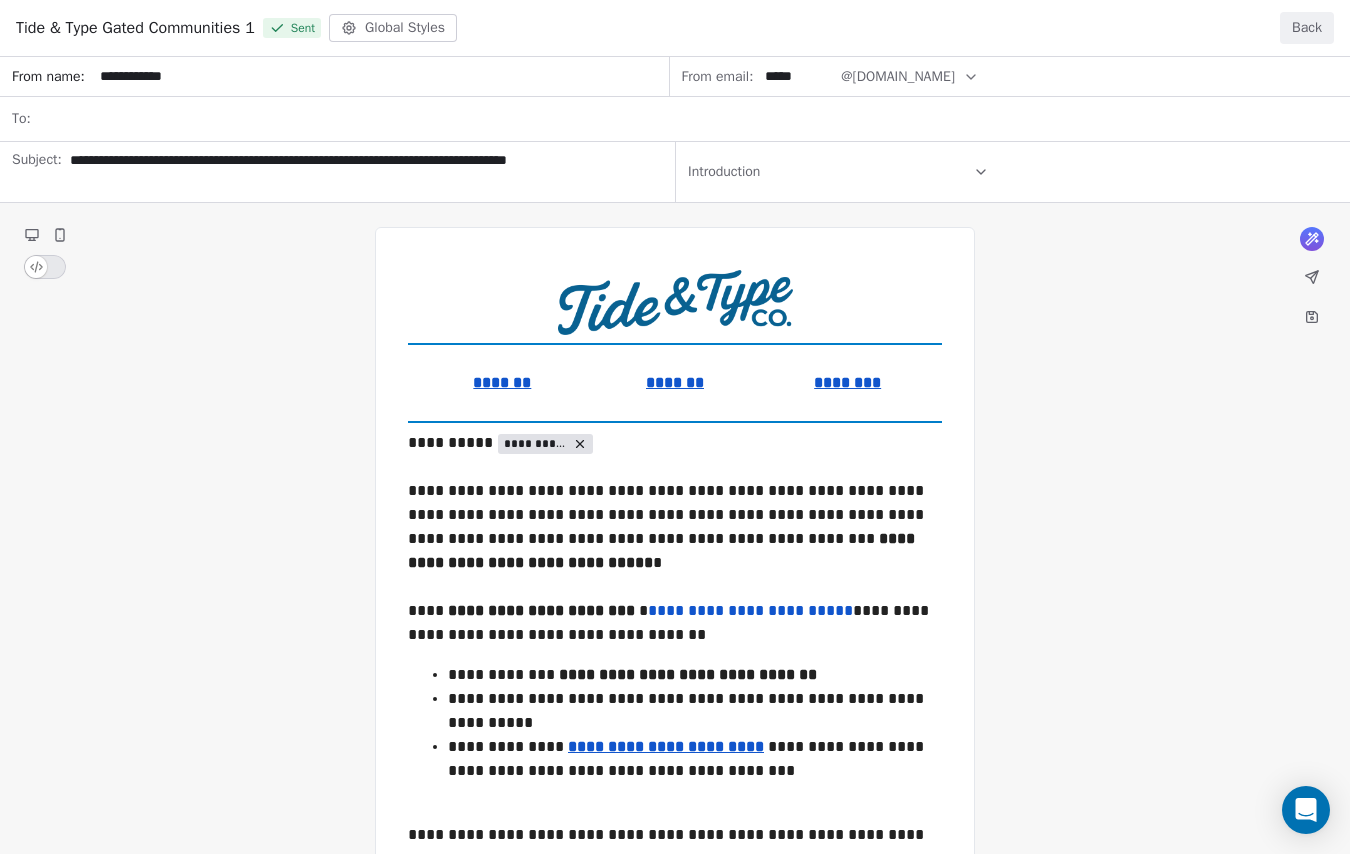 click on "**********" at bounding box center (675, 708) 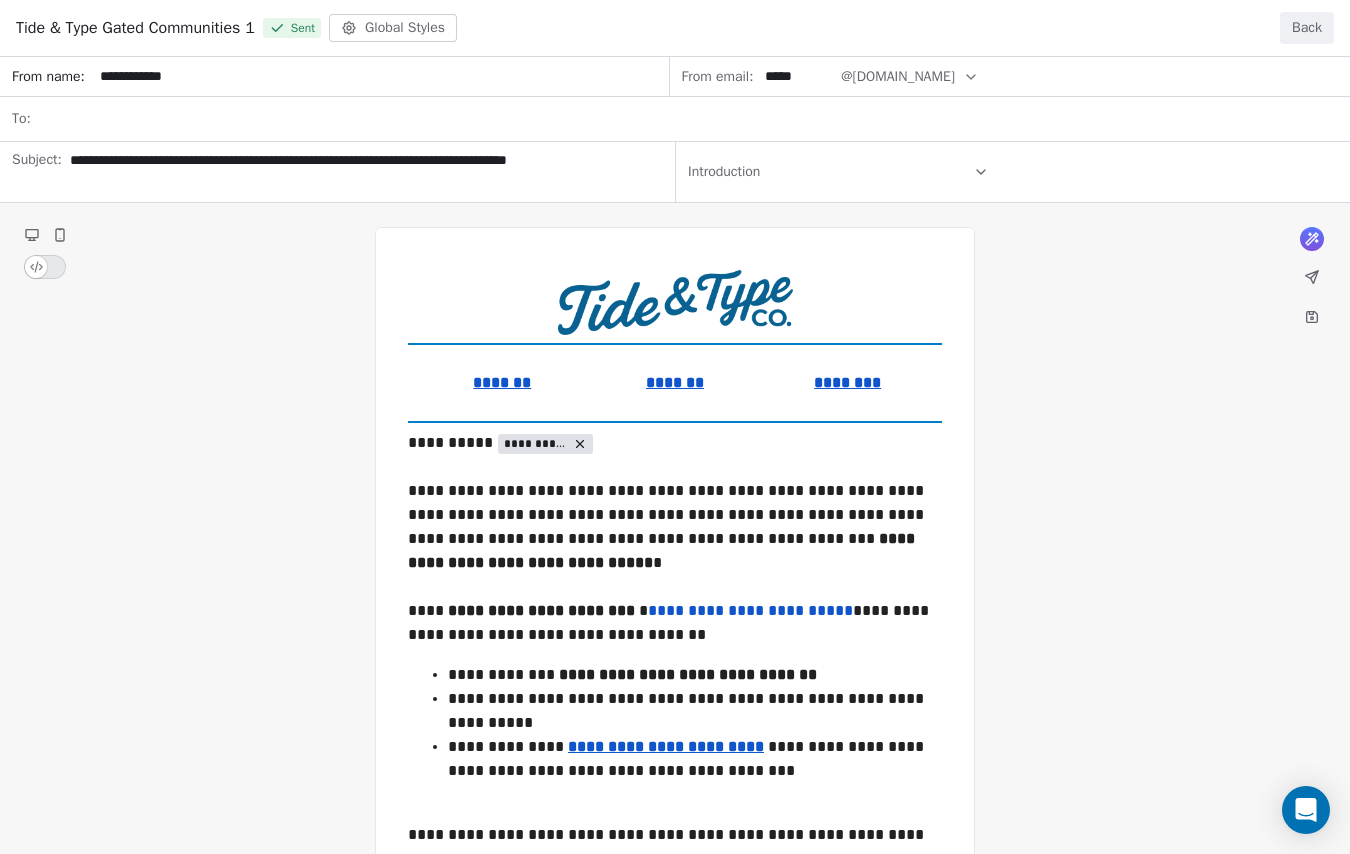 drag, startPoint x: 1317, startPoint y: 27, endPoint x: 1299, endPoint y: 52, distance: 30.805843 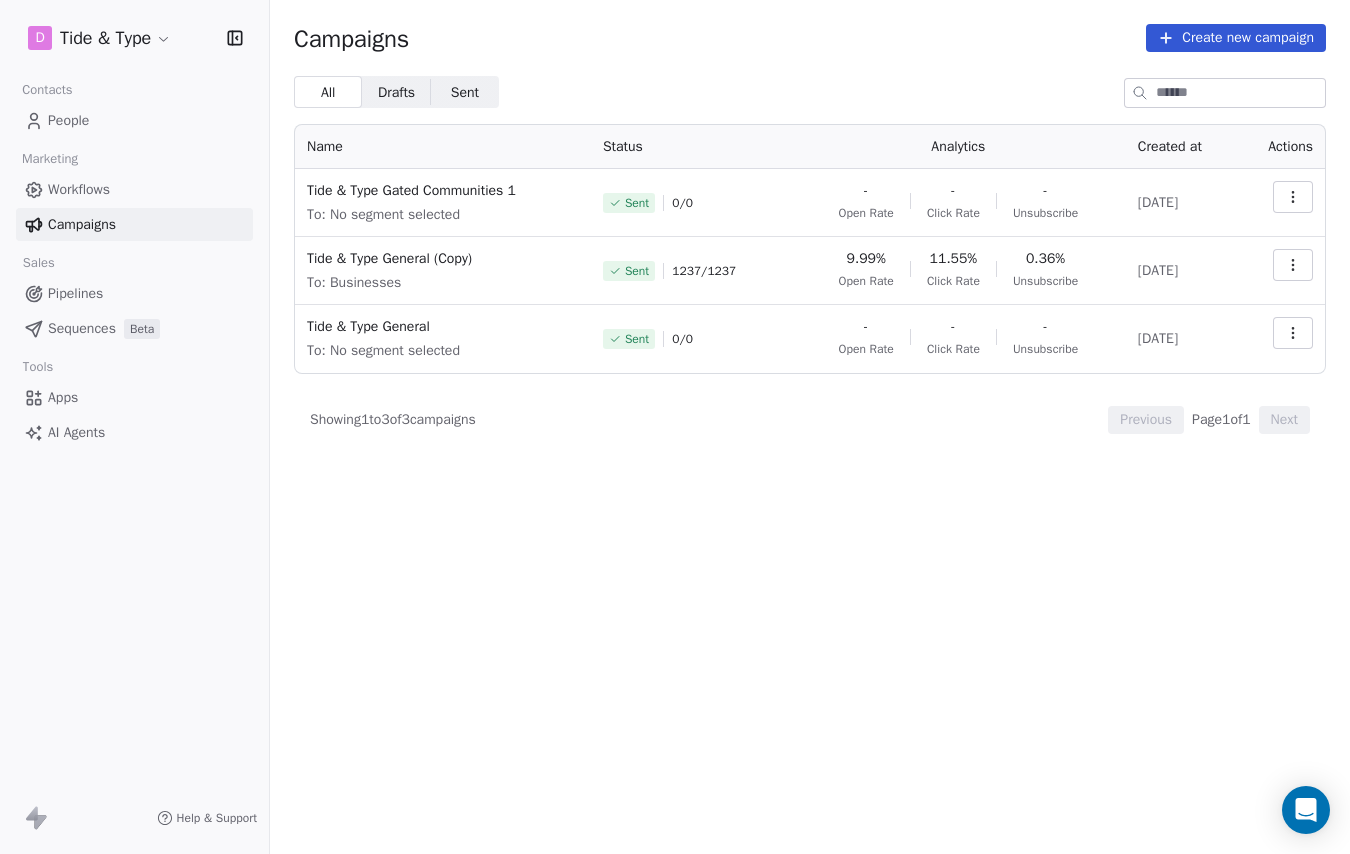 click 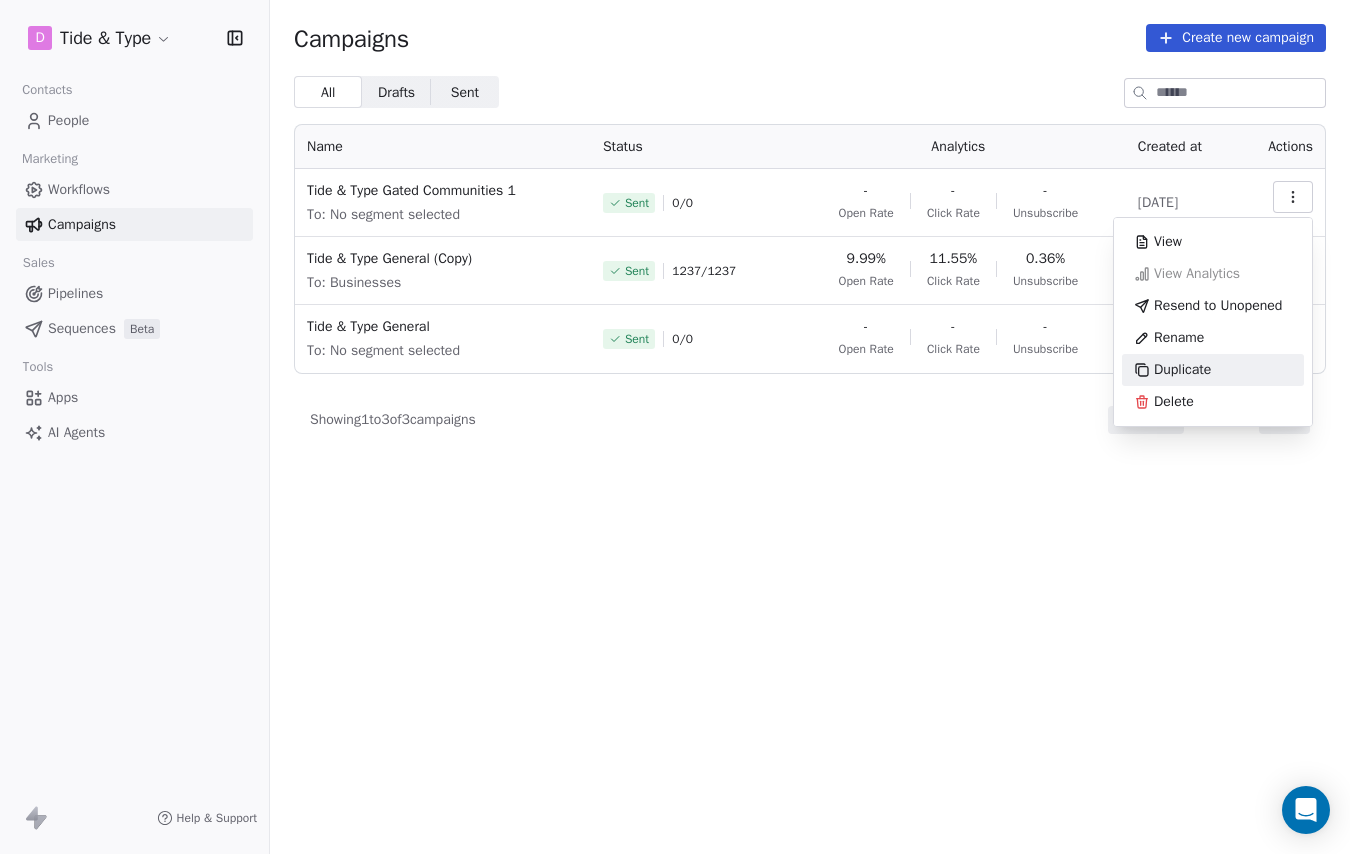 drag, startPoint x: 1215, startPoint y: 360, endPoint x: 1202, endPoint y: 356, distance: 13.601471 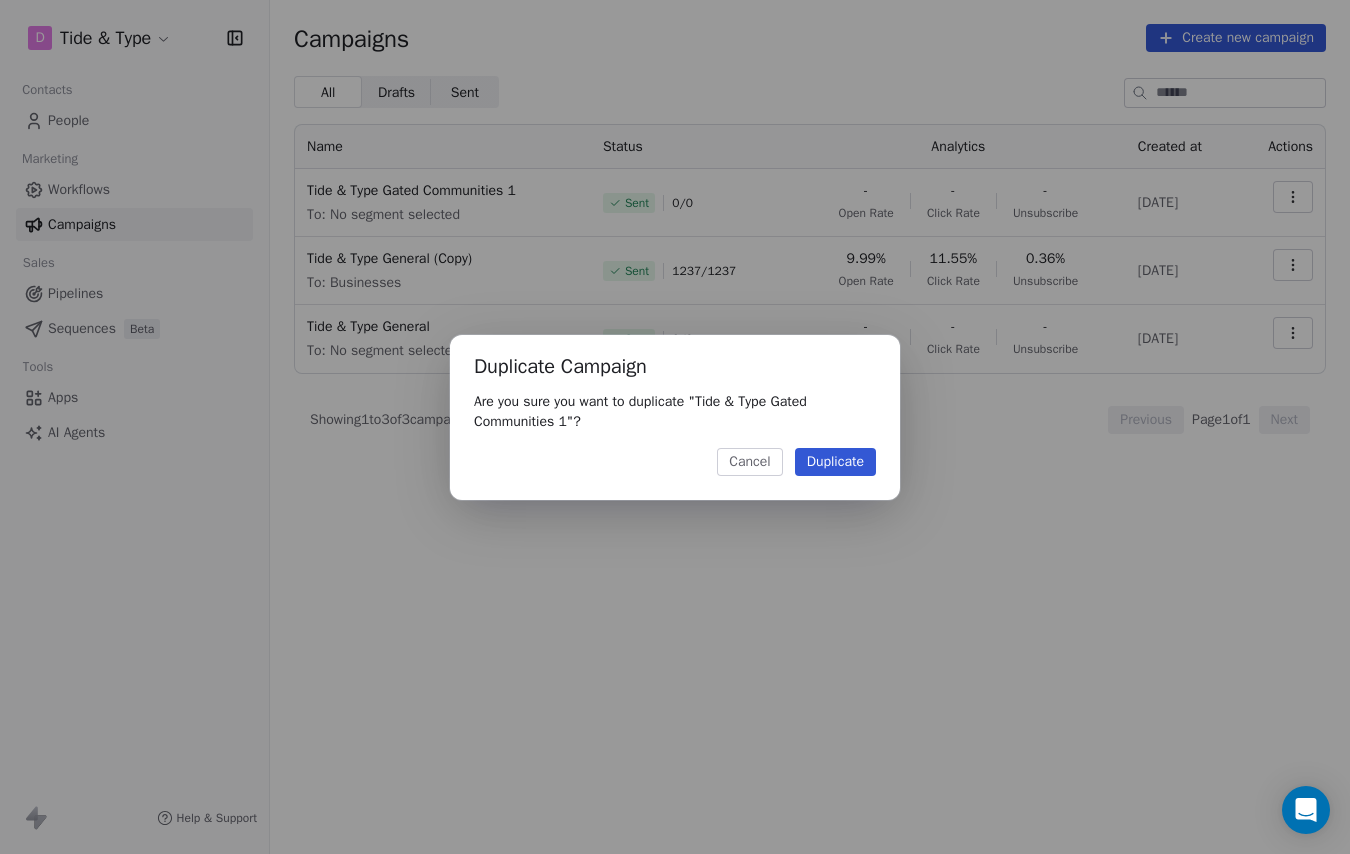 click on "Duplicate" at bounding box center [835, 462] 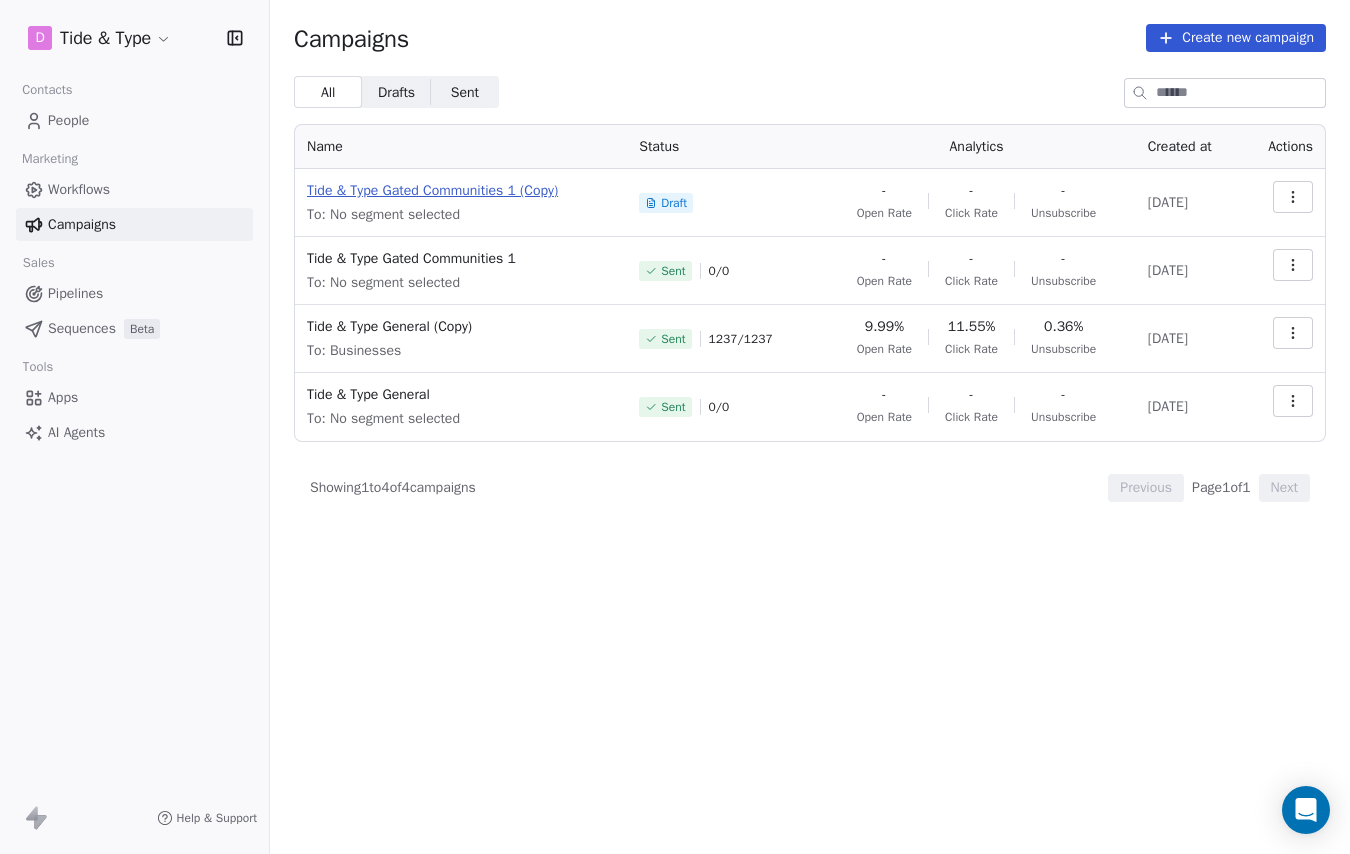 click on "Tide & Type Gated Communities 1 (Copy)" at bounding box center [461, 191] 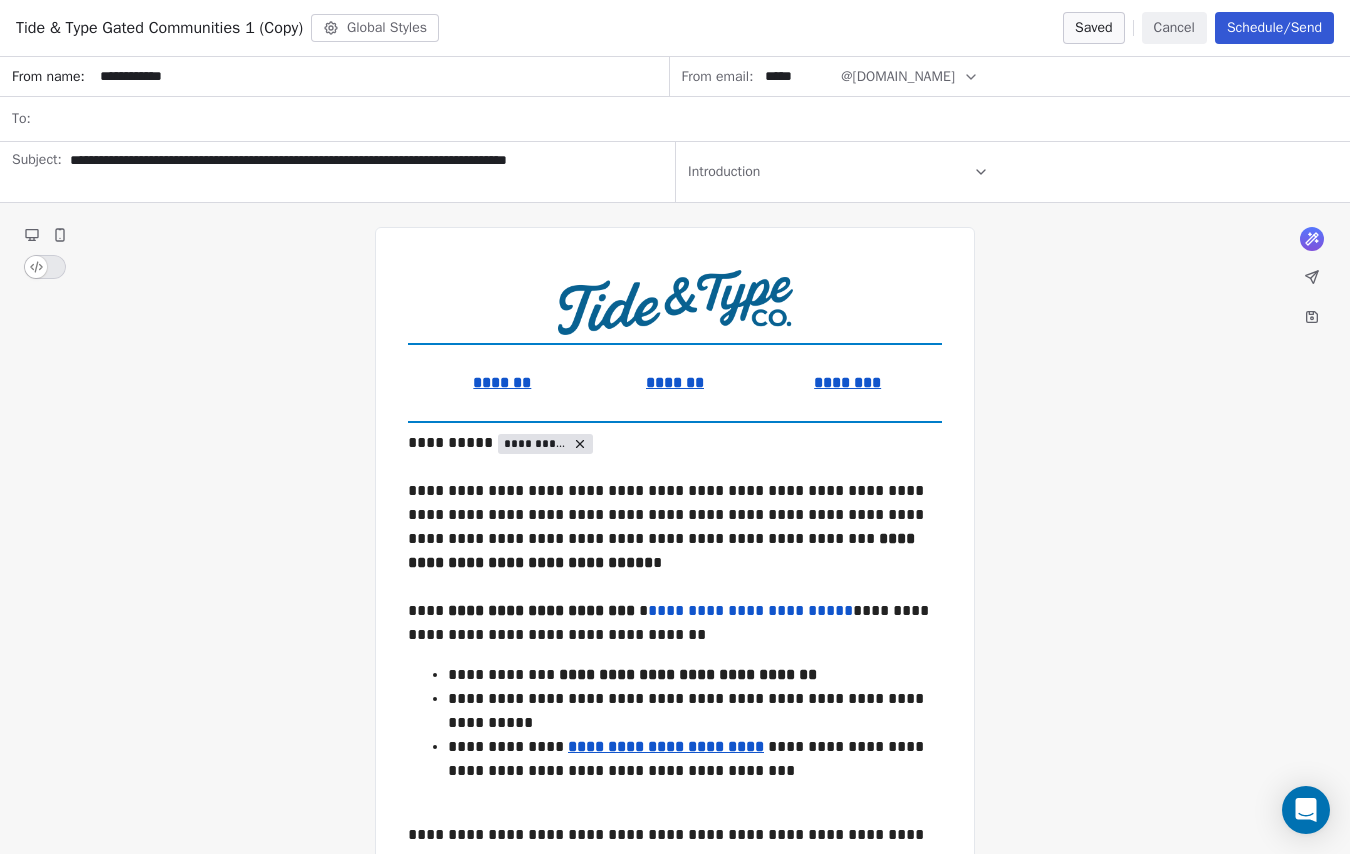 click at bounding box center (688, 119) 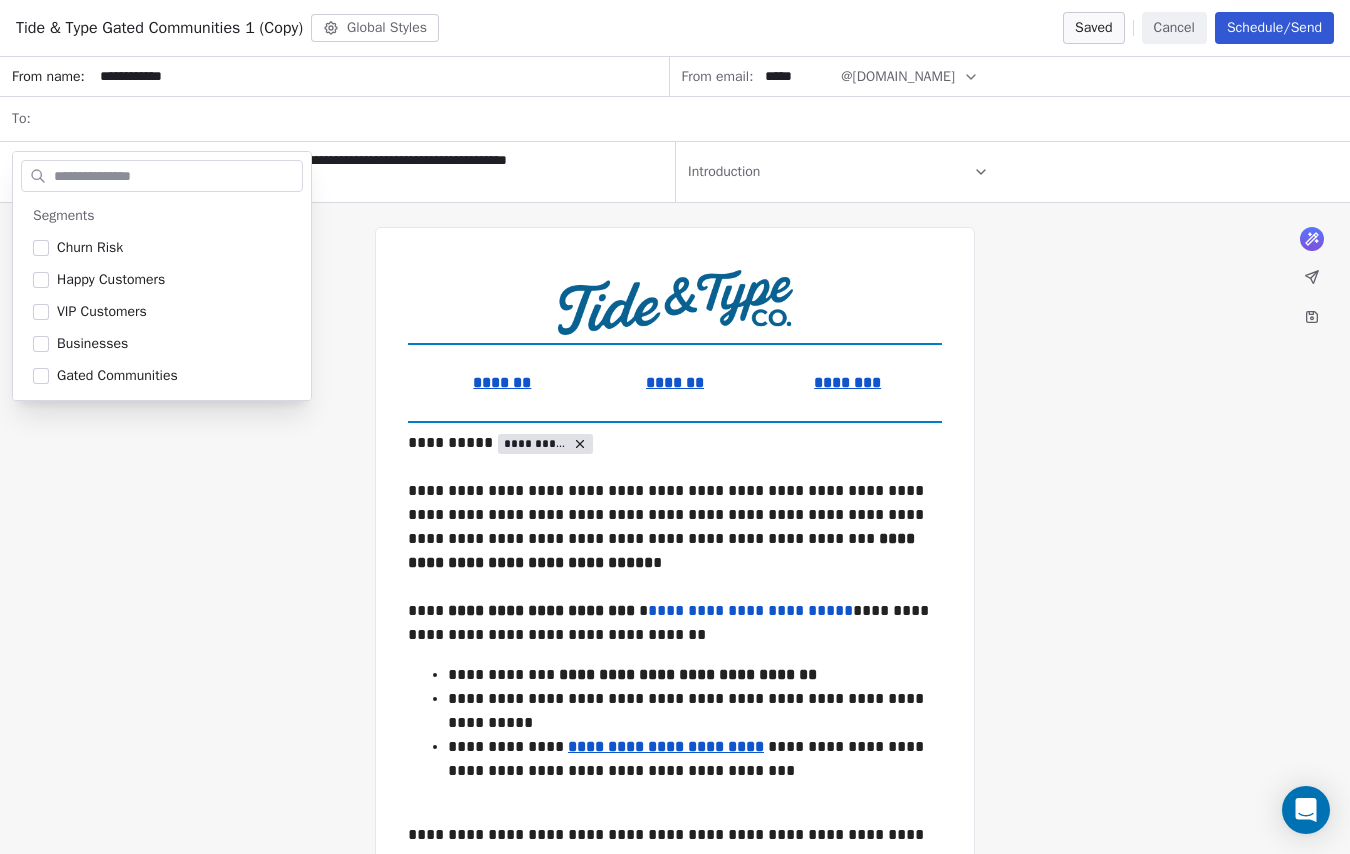 click at bounding box center [688, 119] 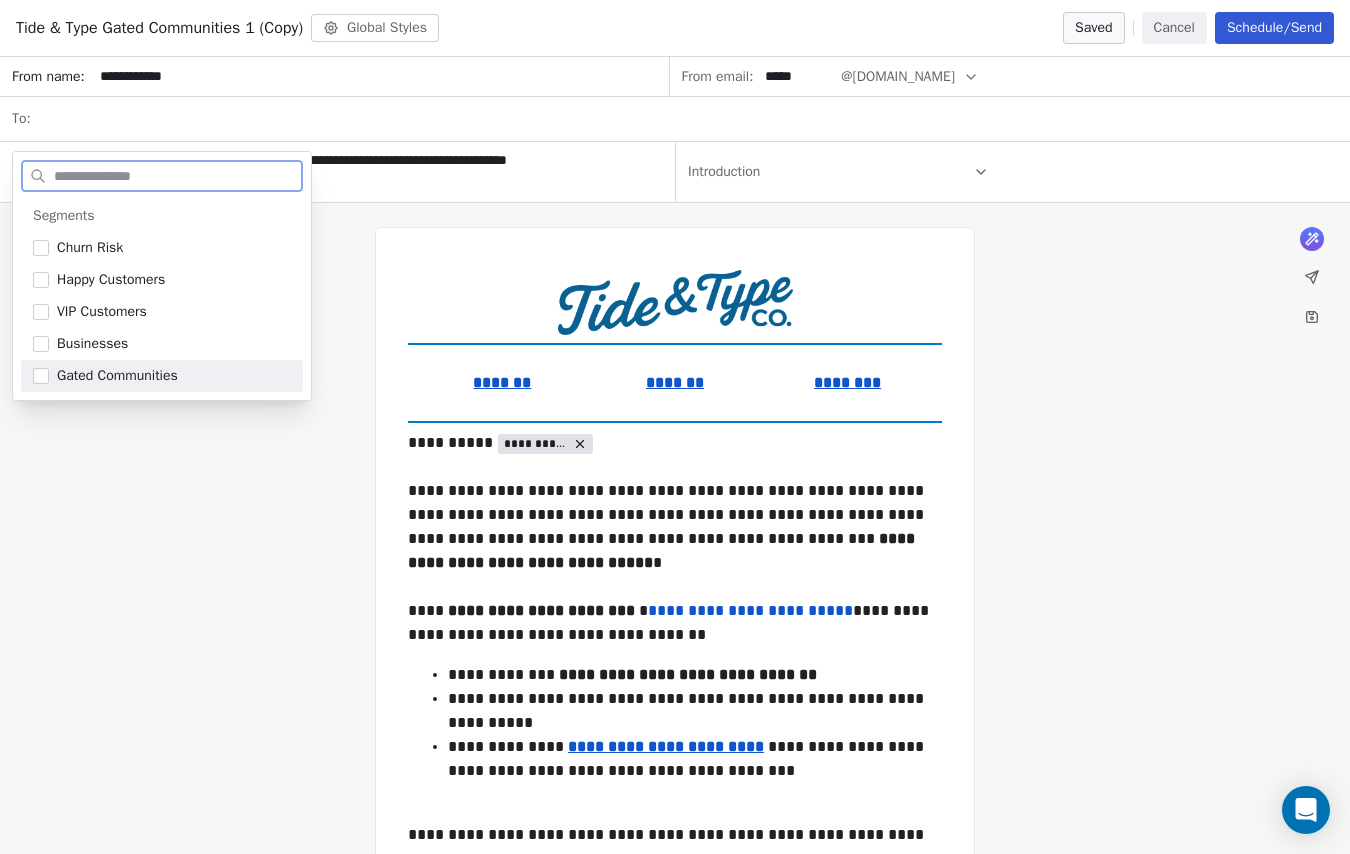 click at bounding box center [41, 376] 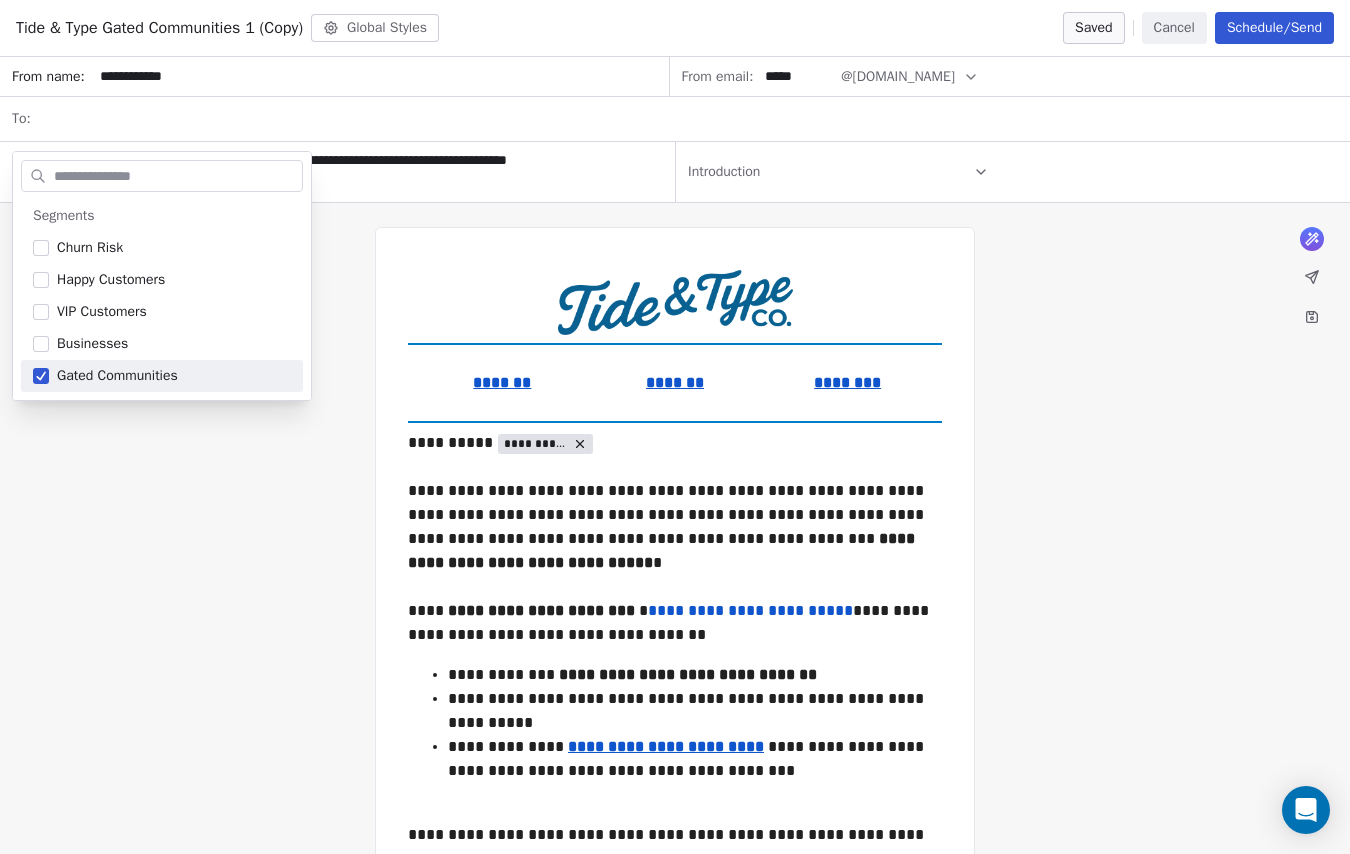 click on "**********" at bounding box center [675, 814] 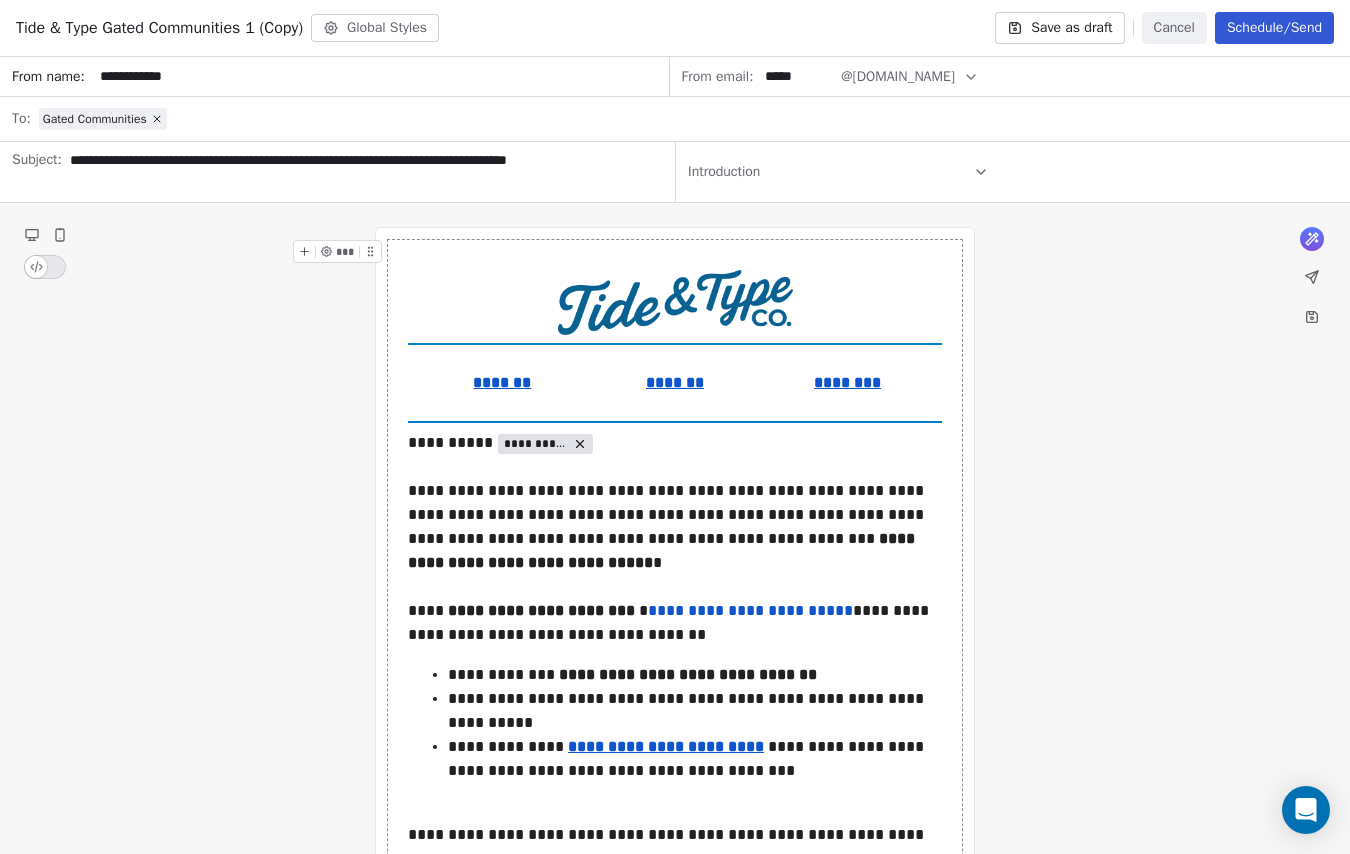 click on "Save as draft" at bounding box center (1059, 28) 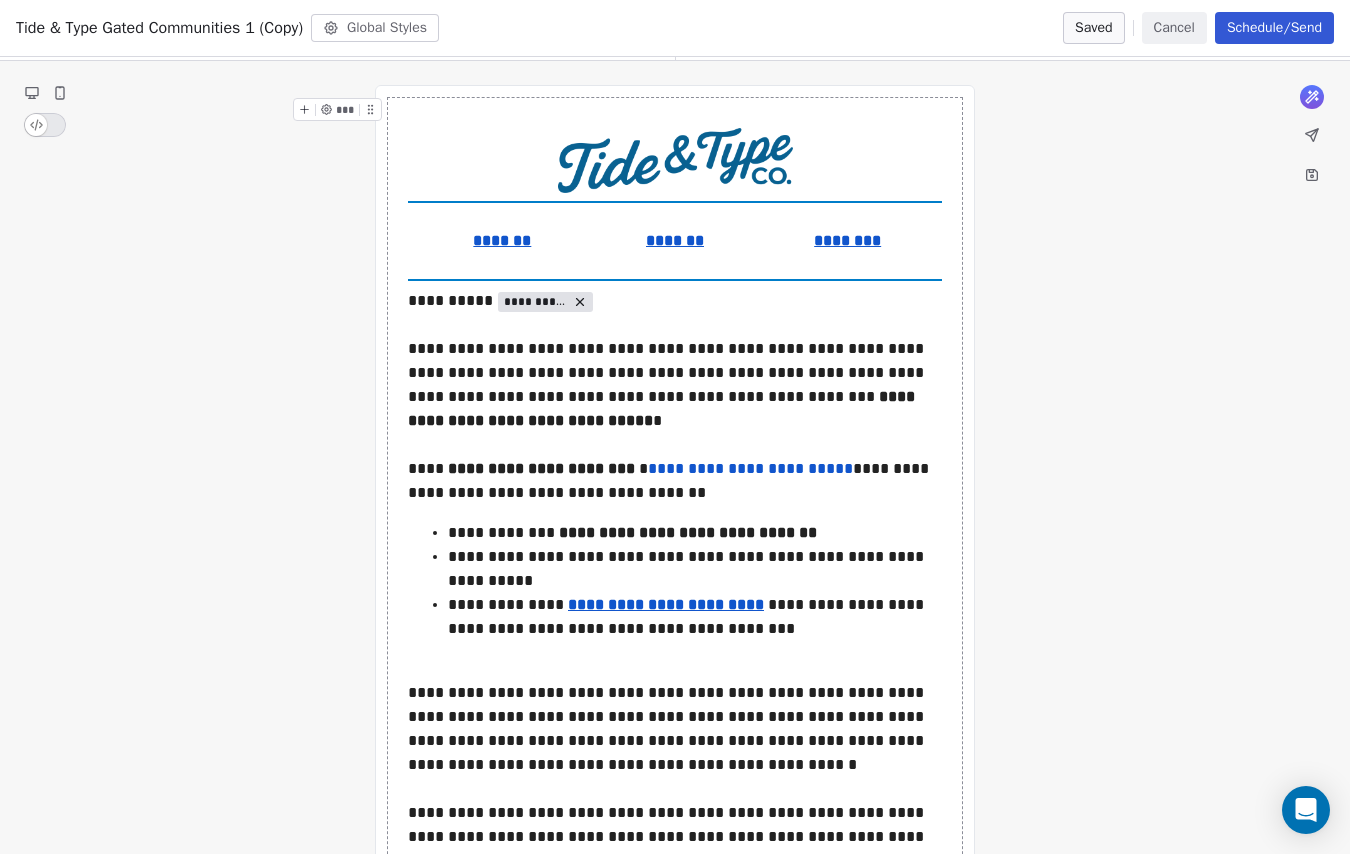 scroll, scrollTop: 0, scrollLeft: 0, axis: both 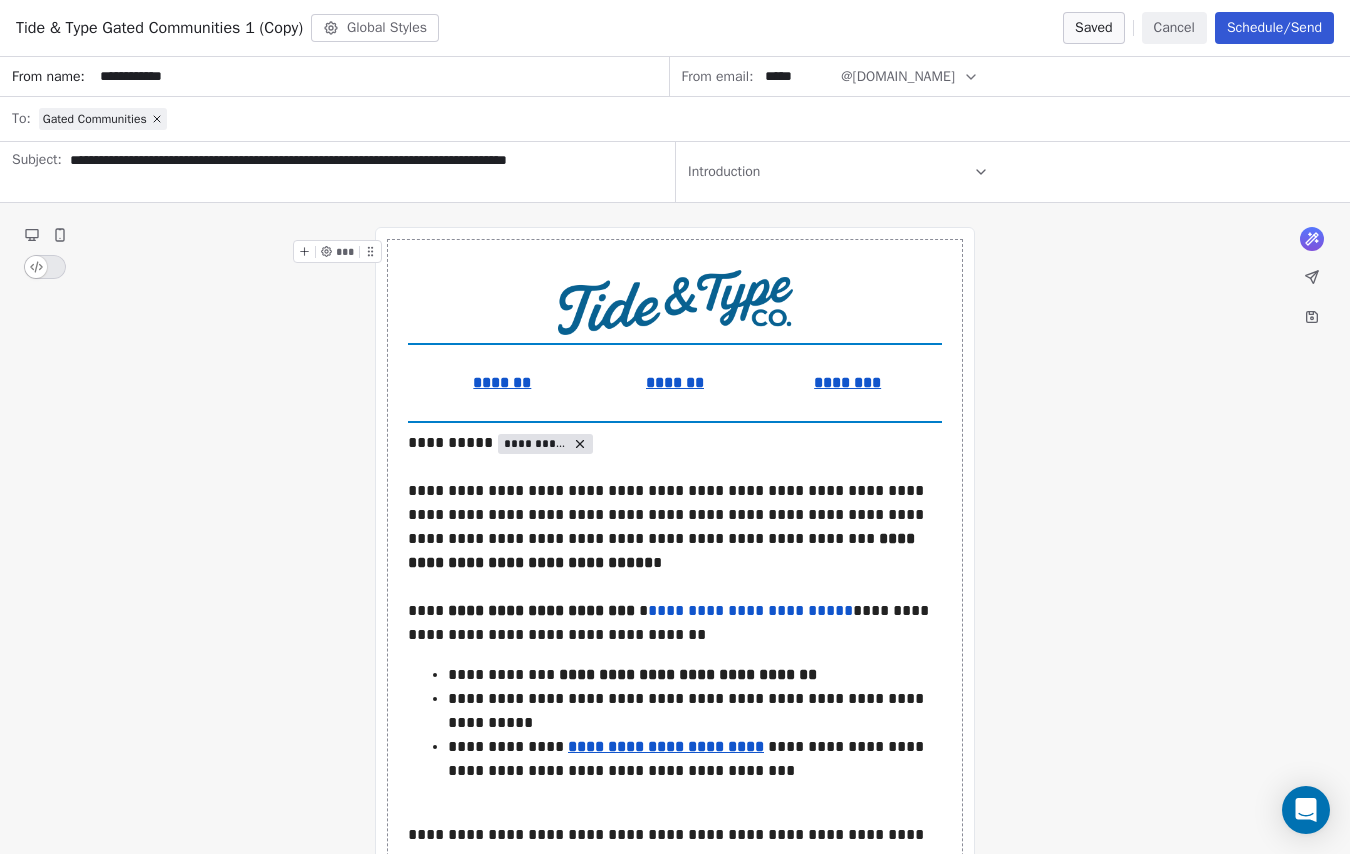 drag, startPoint x: 1286, startPoint y: 24, endPoint x: 1247, endPoint y: 44, distance: 43.829212 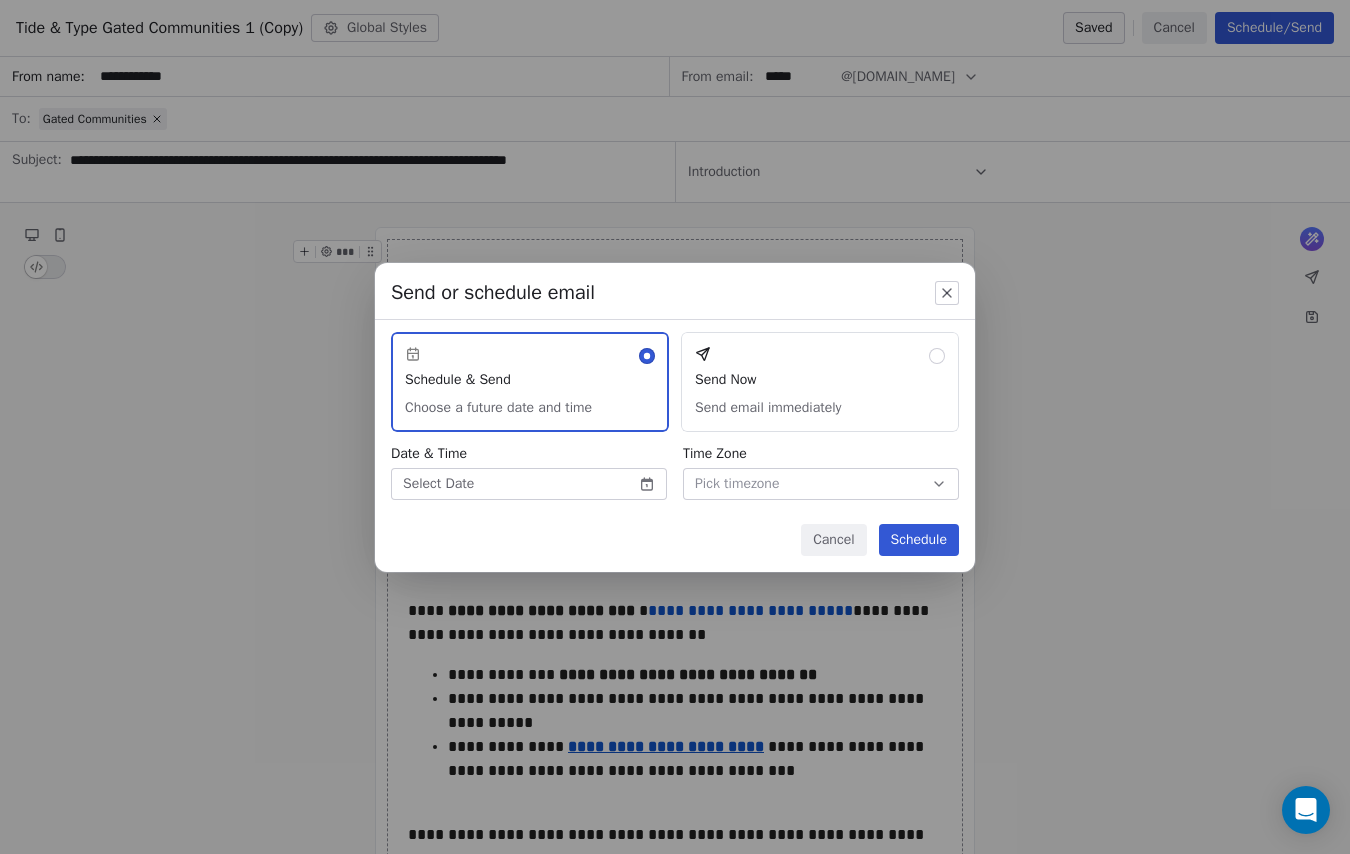 click on "Send Now Send email immediately" at bounding box center (820, 382) 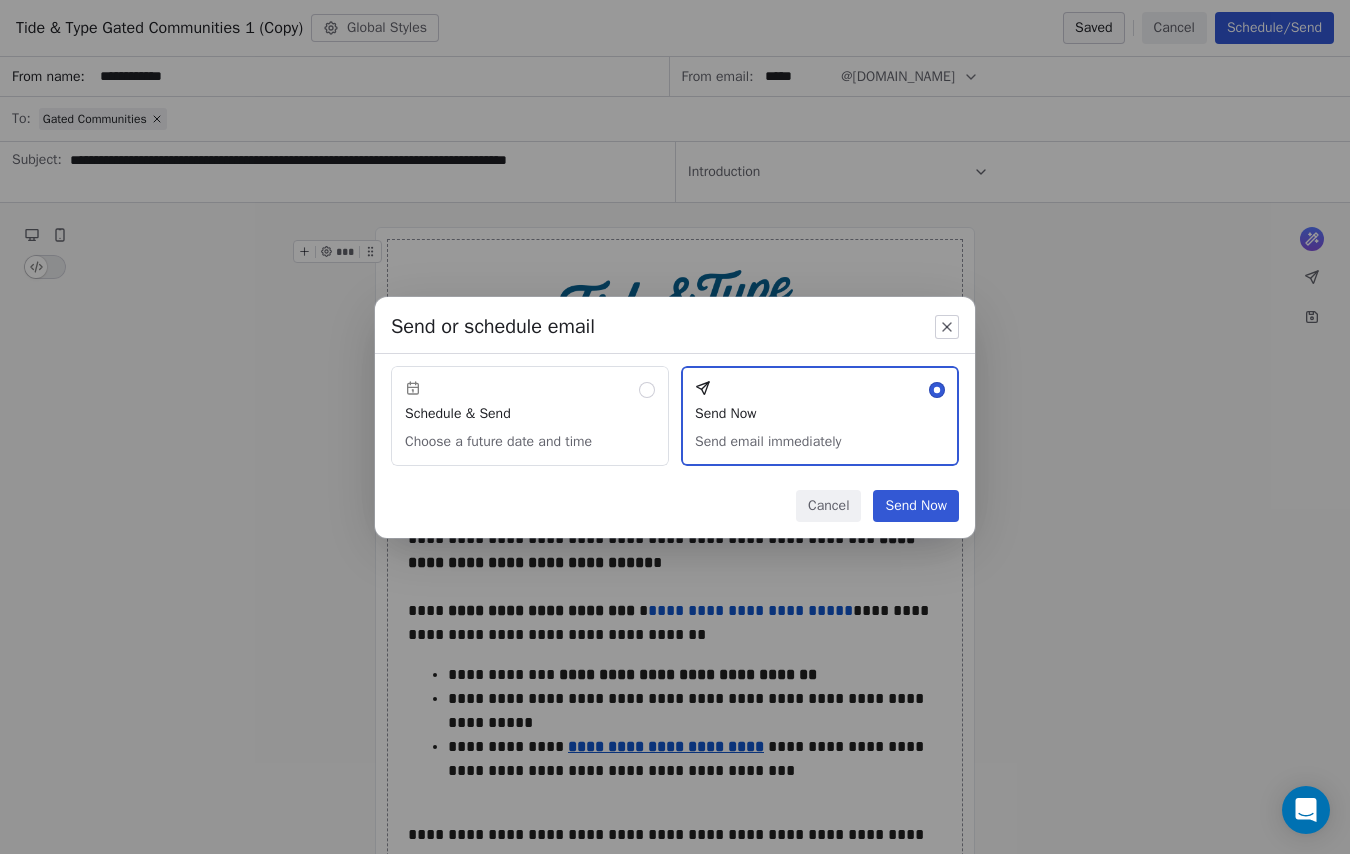 click on "Send Now" at bounding box center (916, 506) 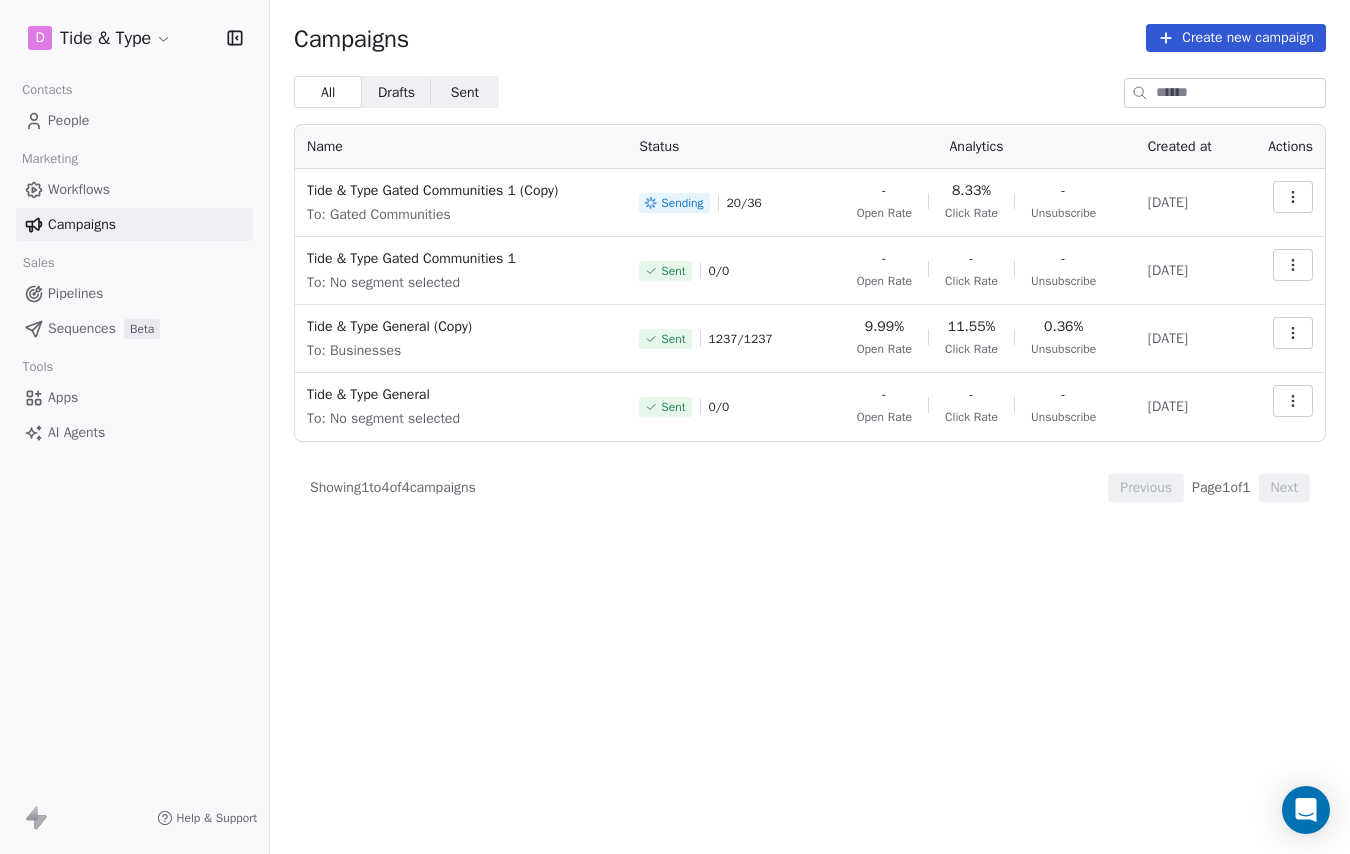 click at bounding box center (1293, 197) 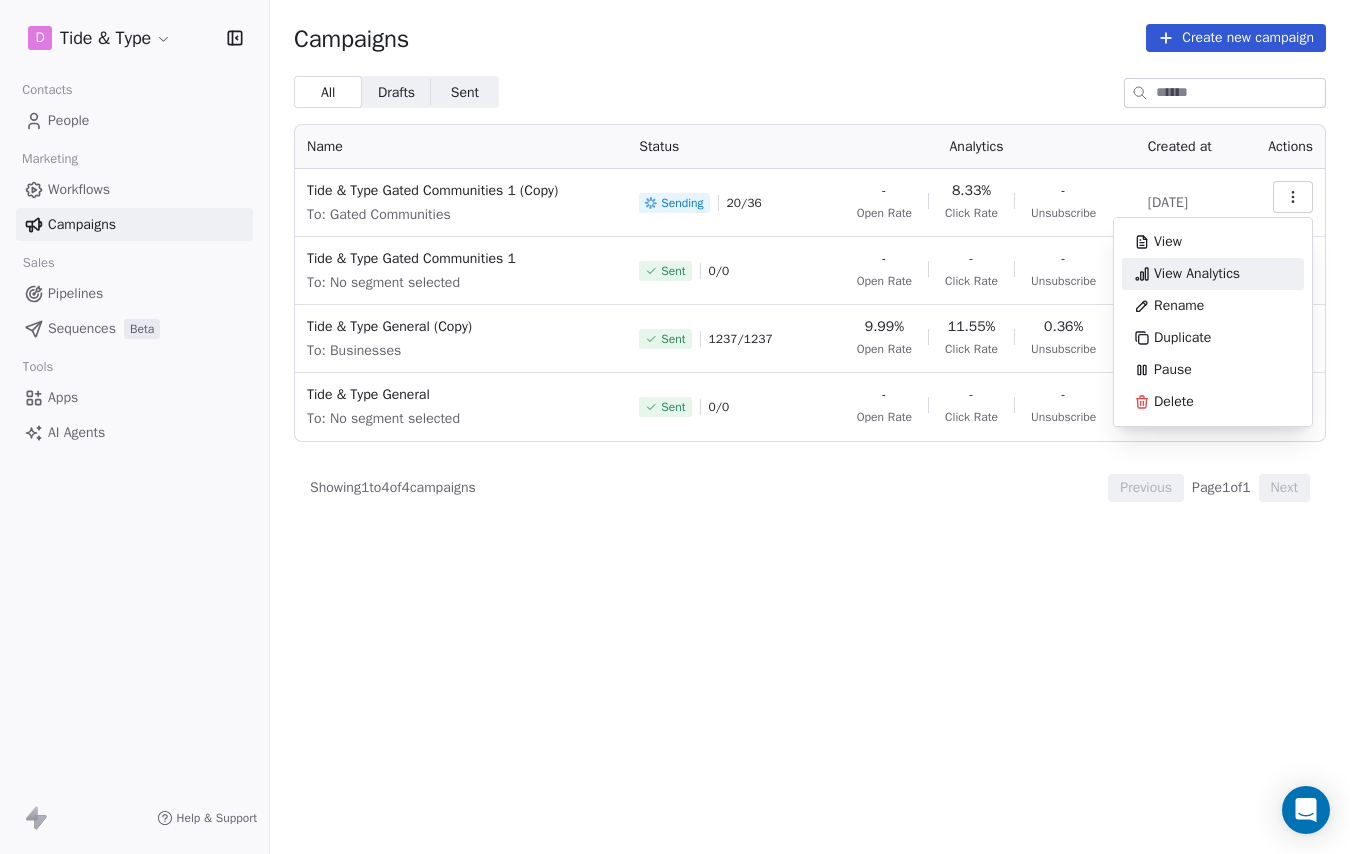 click on "View Analytics" at bounding box center (1197, 274) 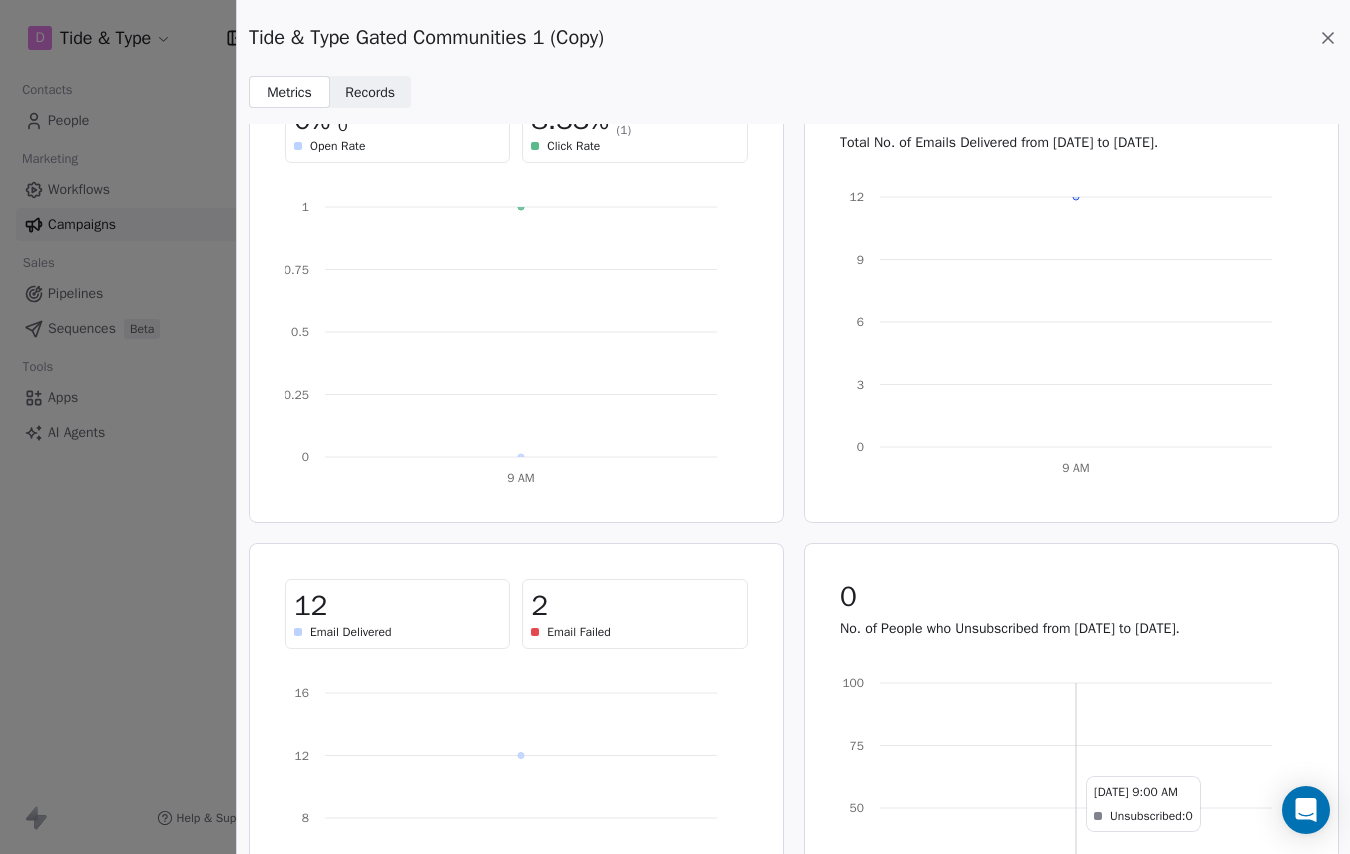 scroll, scrollTop: 0, scrollLeft: 0, axis: both 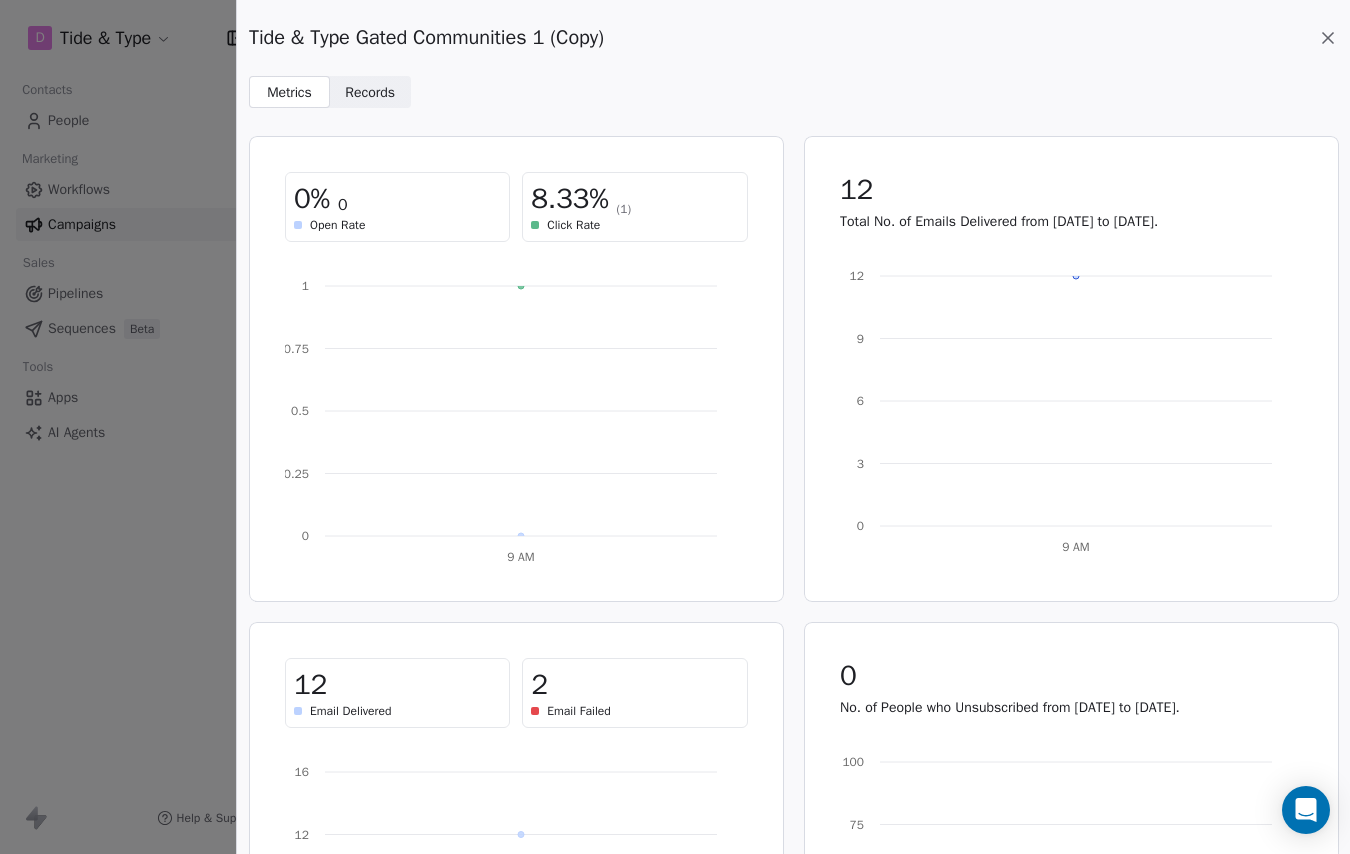 click on "Records" at bounding box center (370, 92) 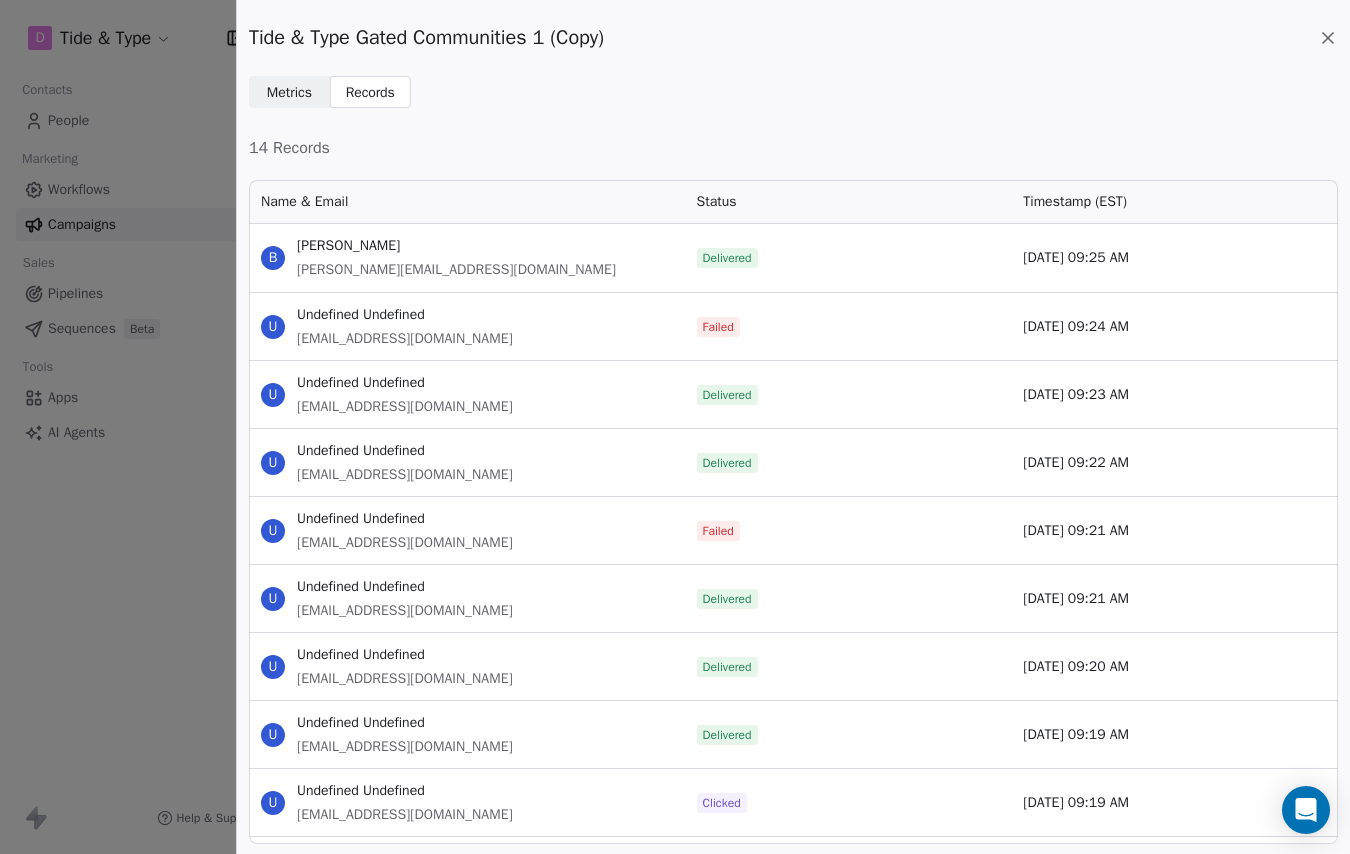 scroll, scrollTop: 1, scrollLeft: 1, axis: both 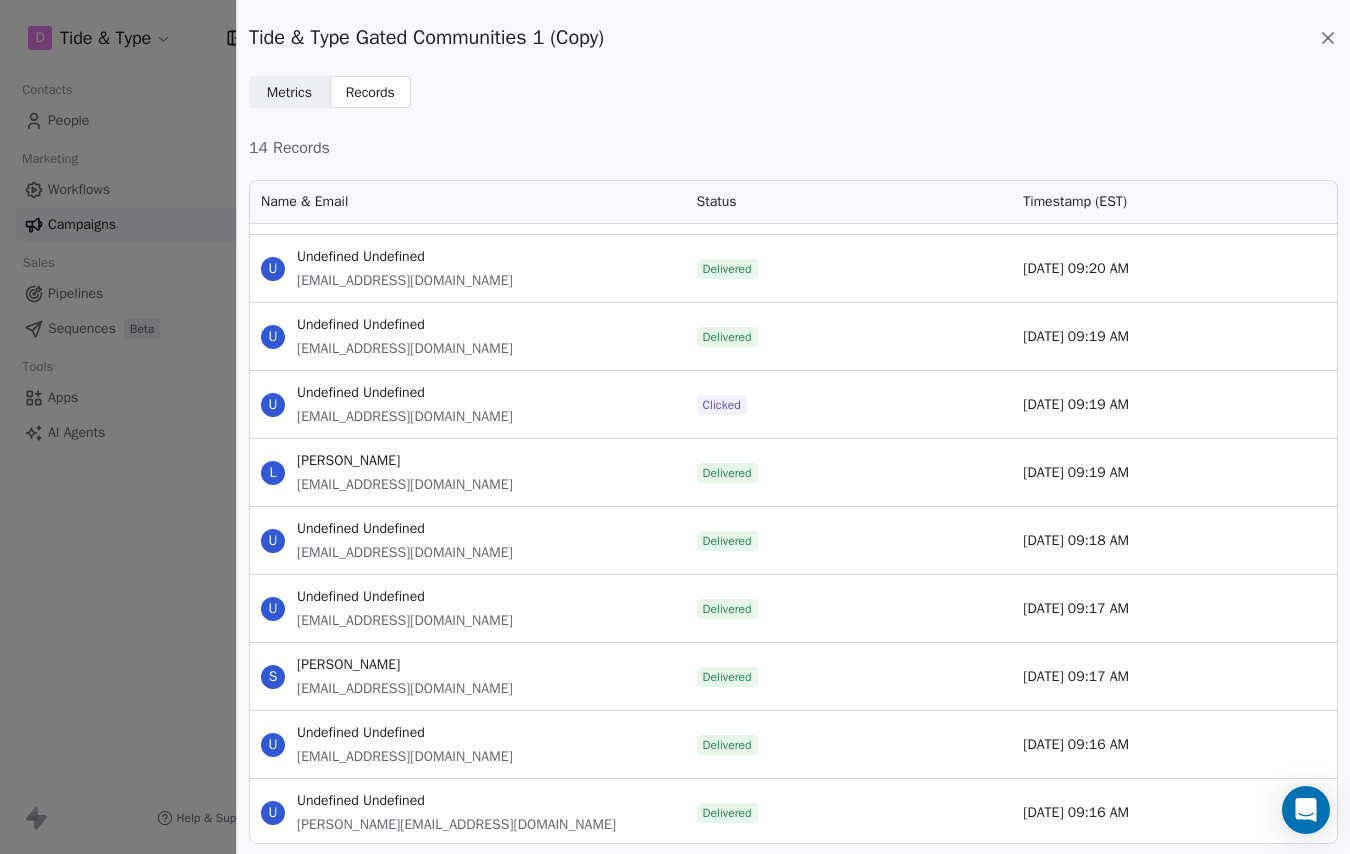 click on "Tide & Type Gated Communities 1 (Copy)" at bounding box center (793, 38) 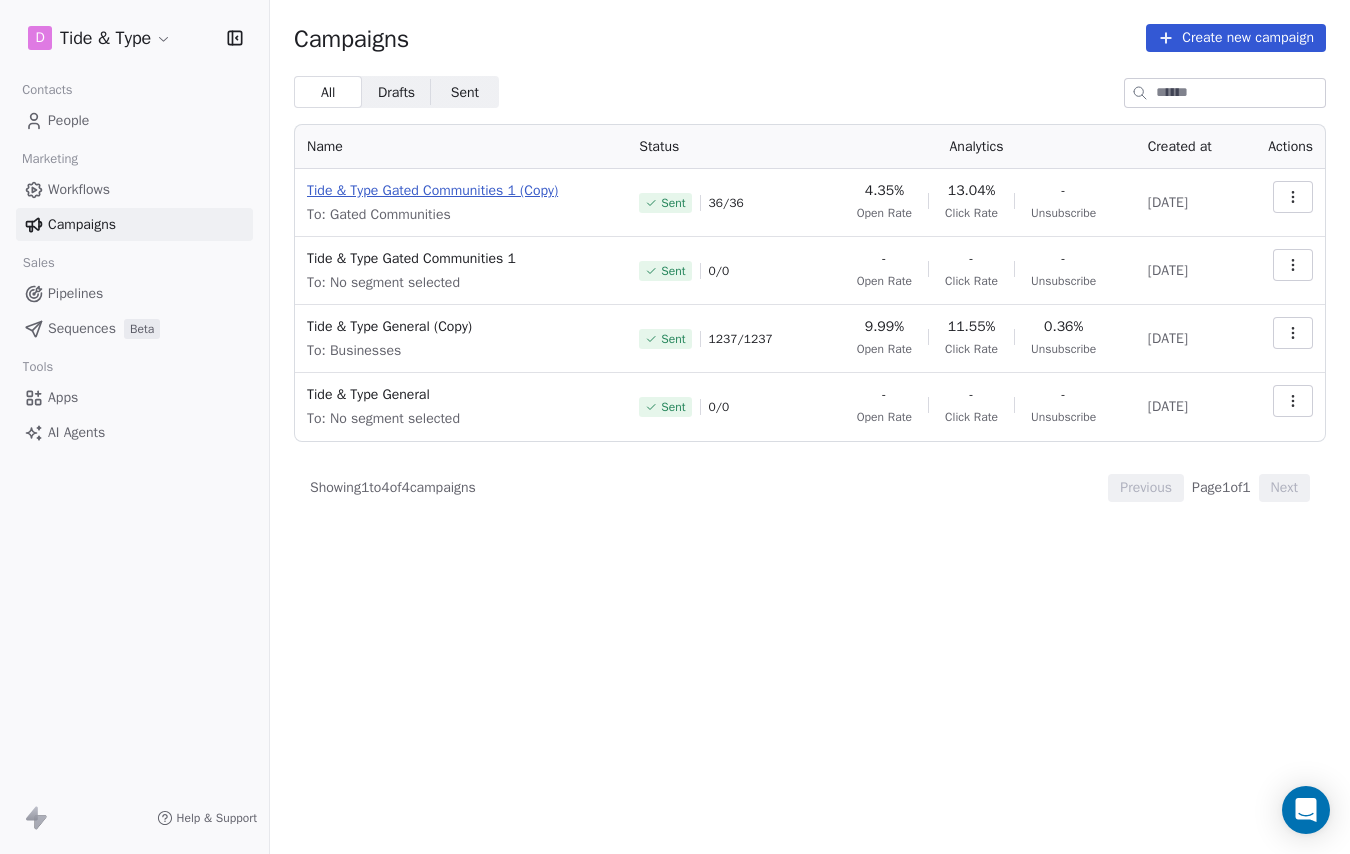 click on "Tide & Type Gated Communities 1 (Copy)" at bounding box center [461, 191] 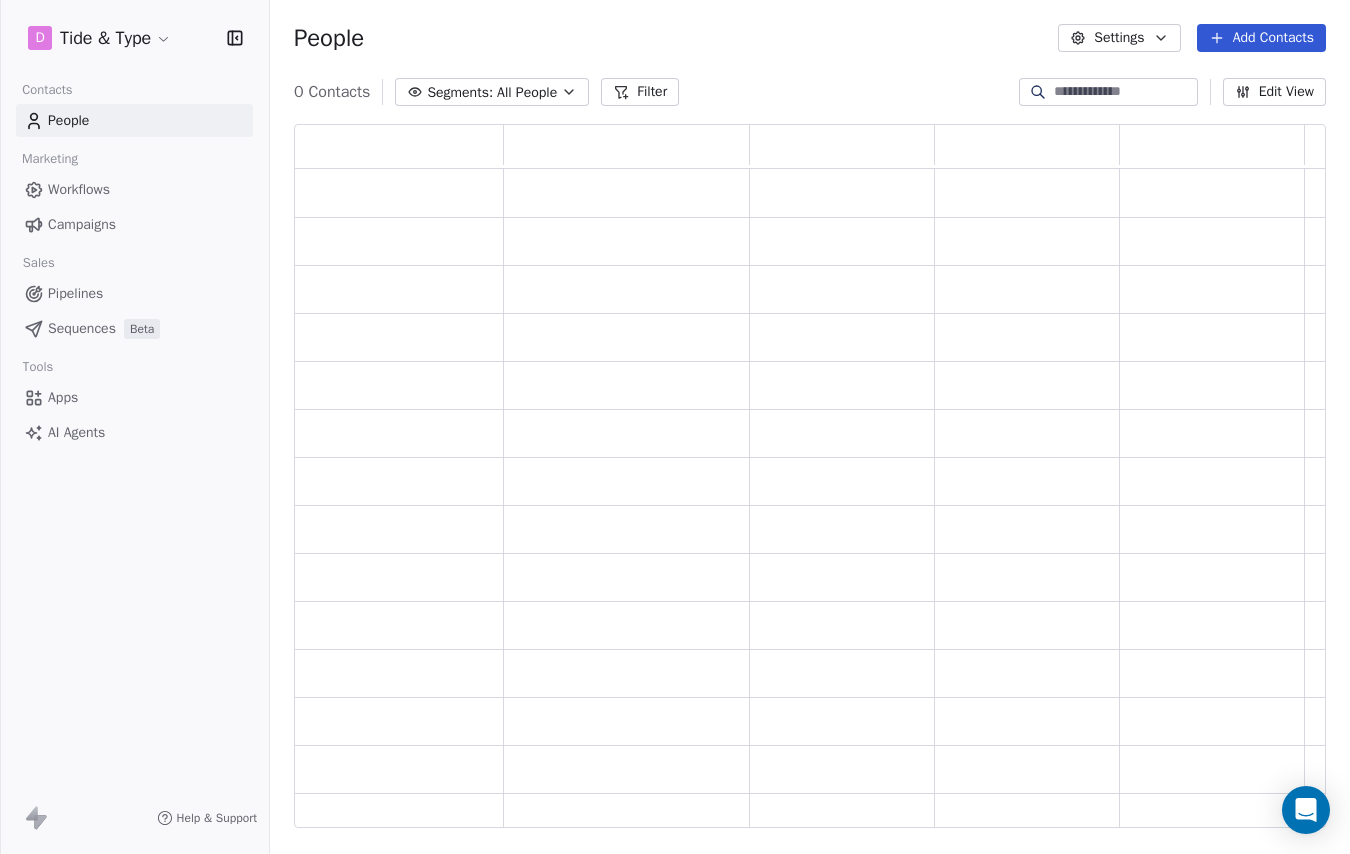 scroll, scrollTop: 1, scrollLeft: 1, axis: both 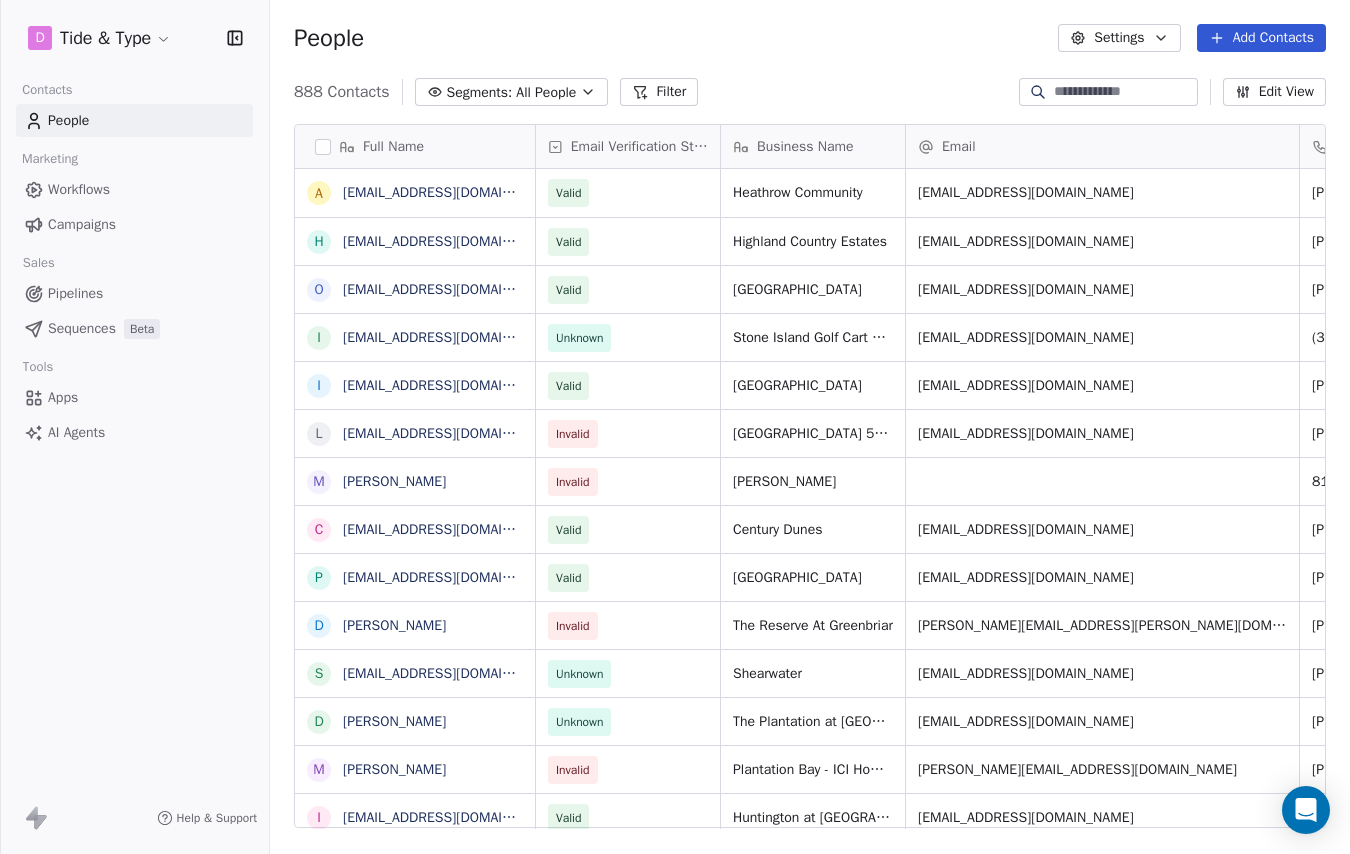 click on "Workflows" at bounding box center [134, 189] 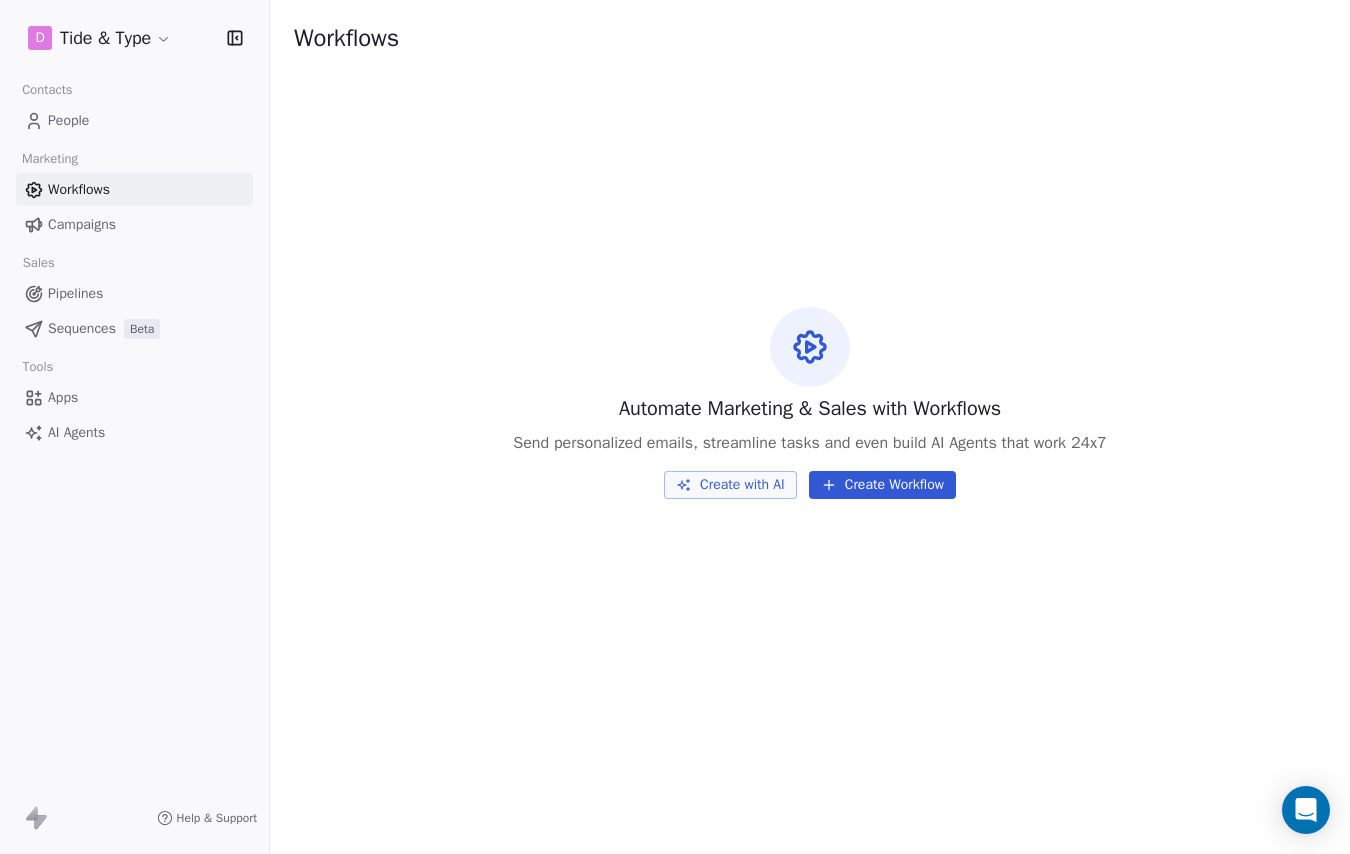 click on "Campaigns" at bounding box center (82, 224) 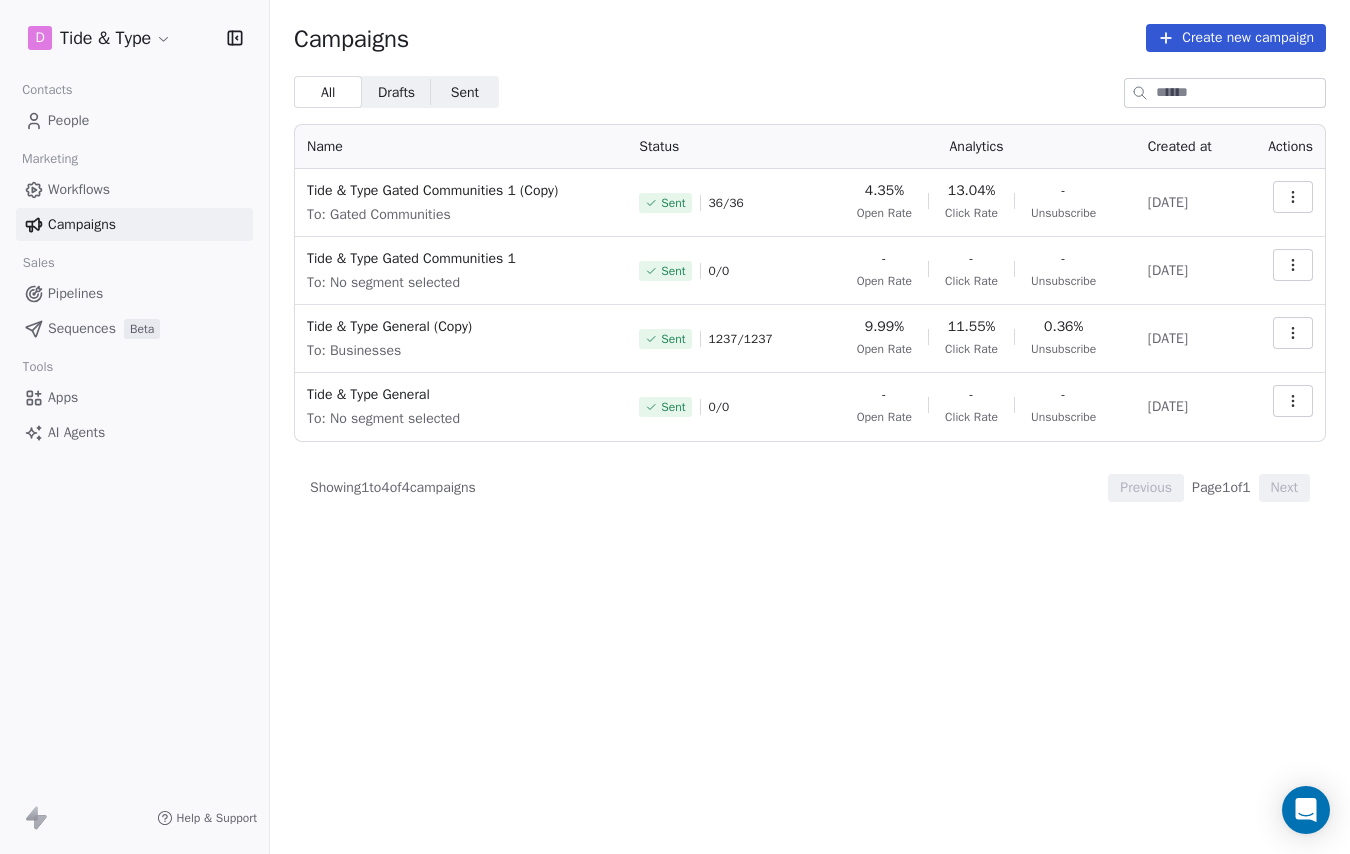 click 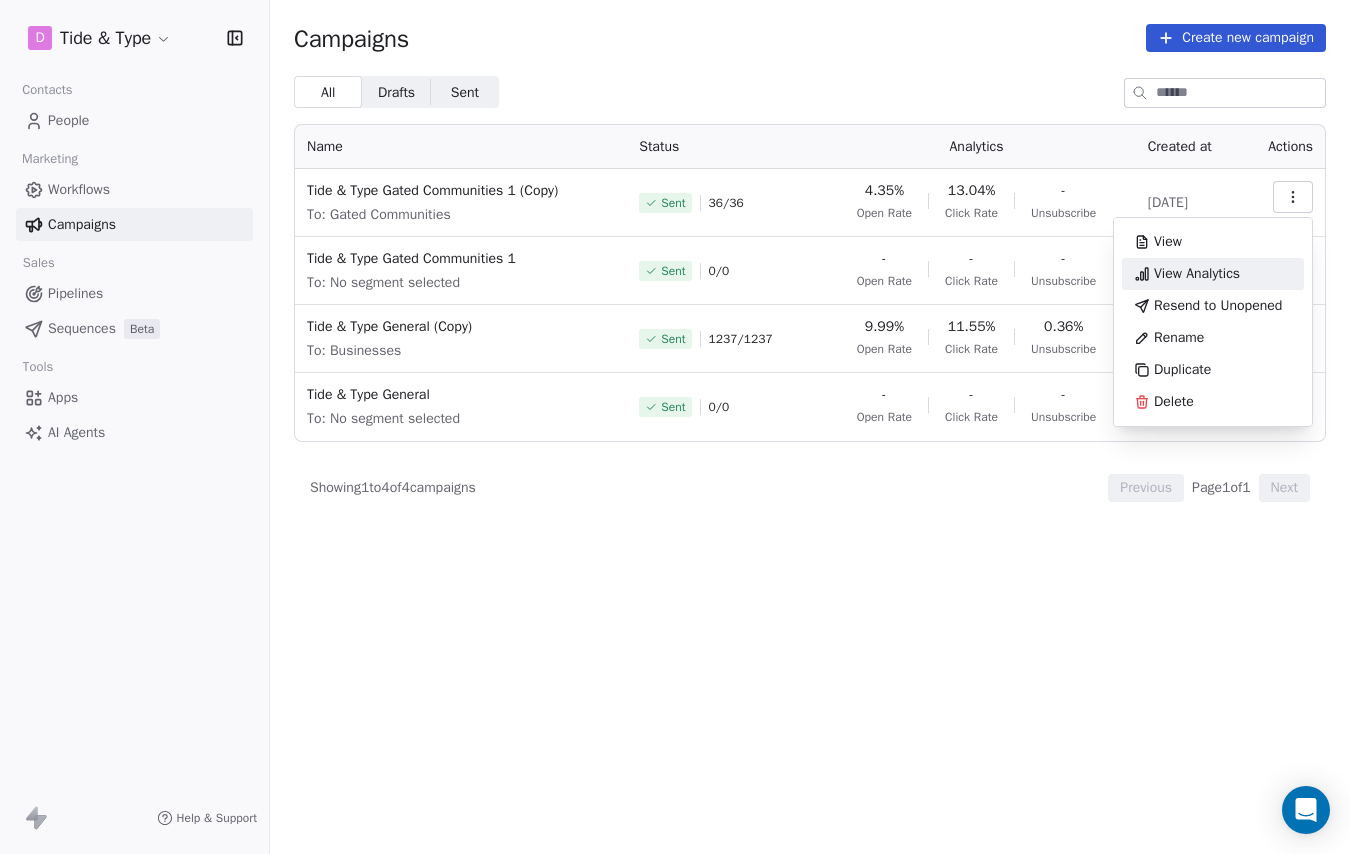 click on "View Analytics" at bounding box center (1197, 274) 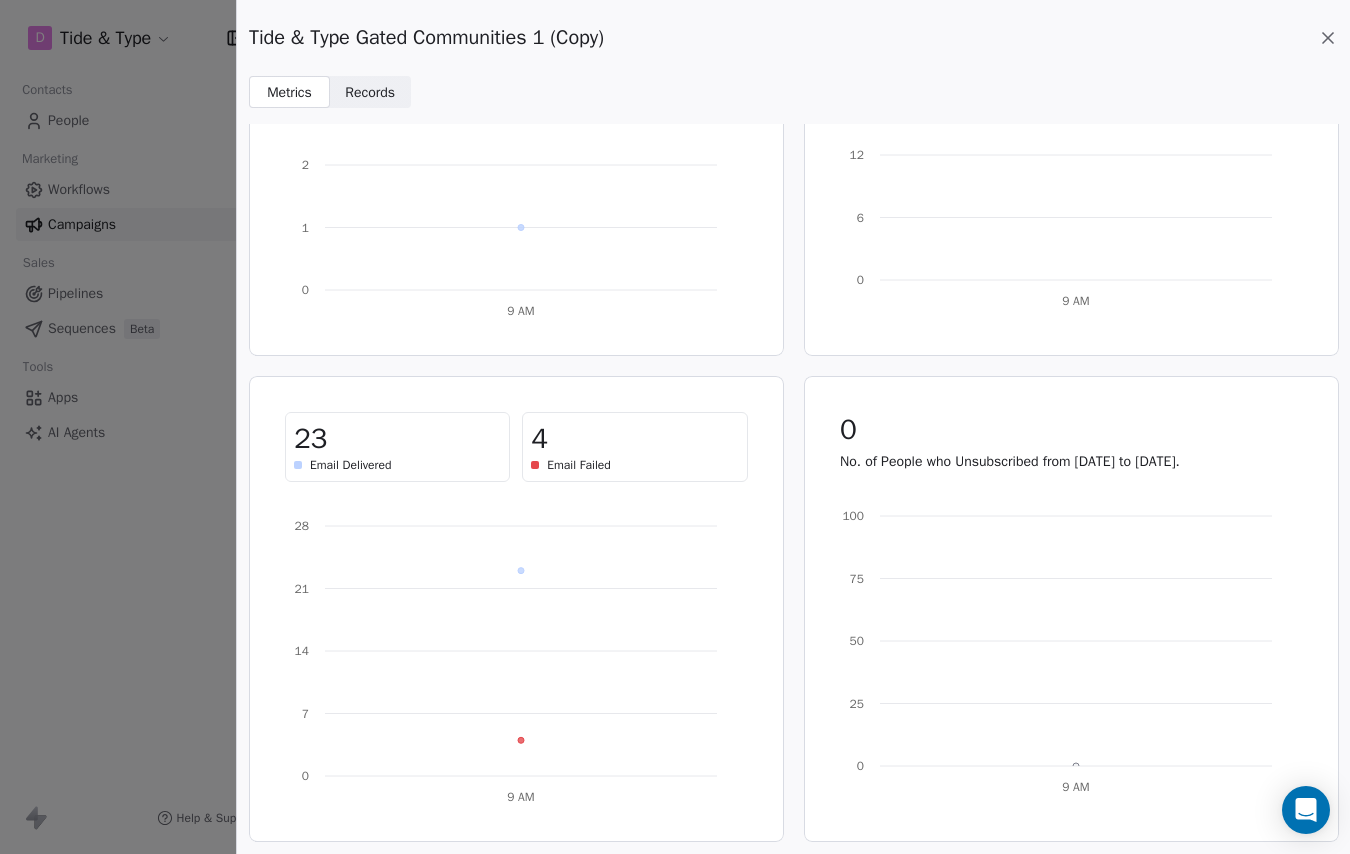 scroll, scrollTop: 0, scrollLeft: 0, axis: both 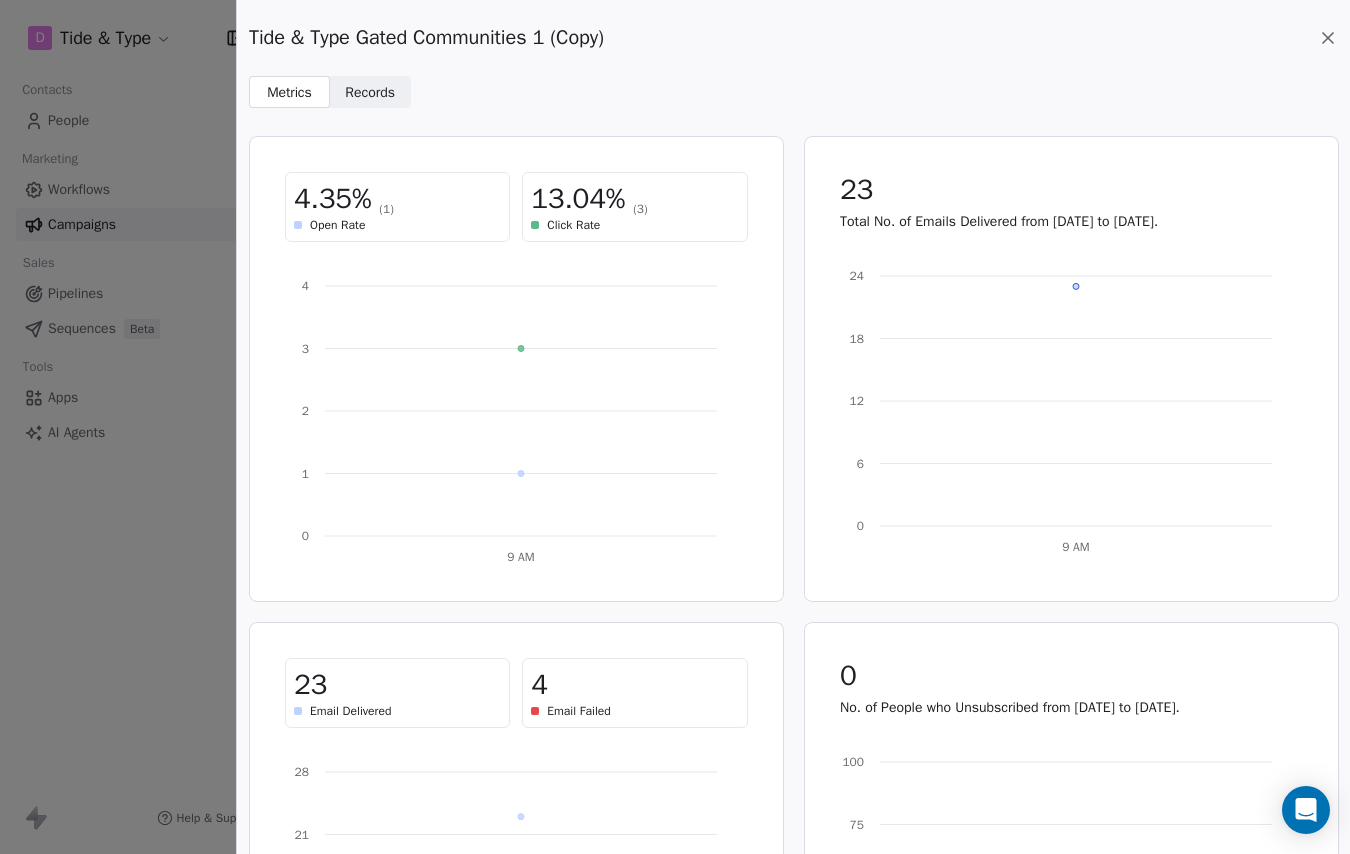 click on "Records" at bounding box center [370, 92] 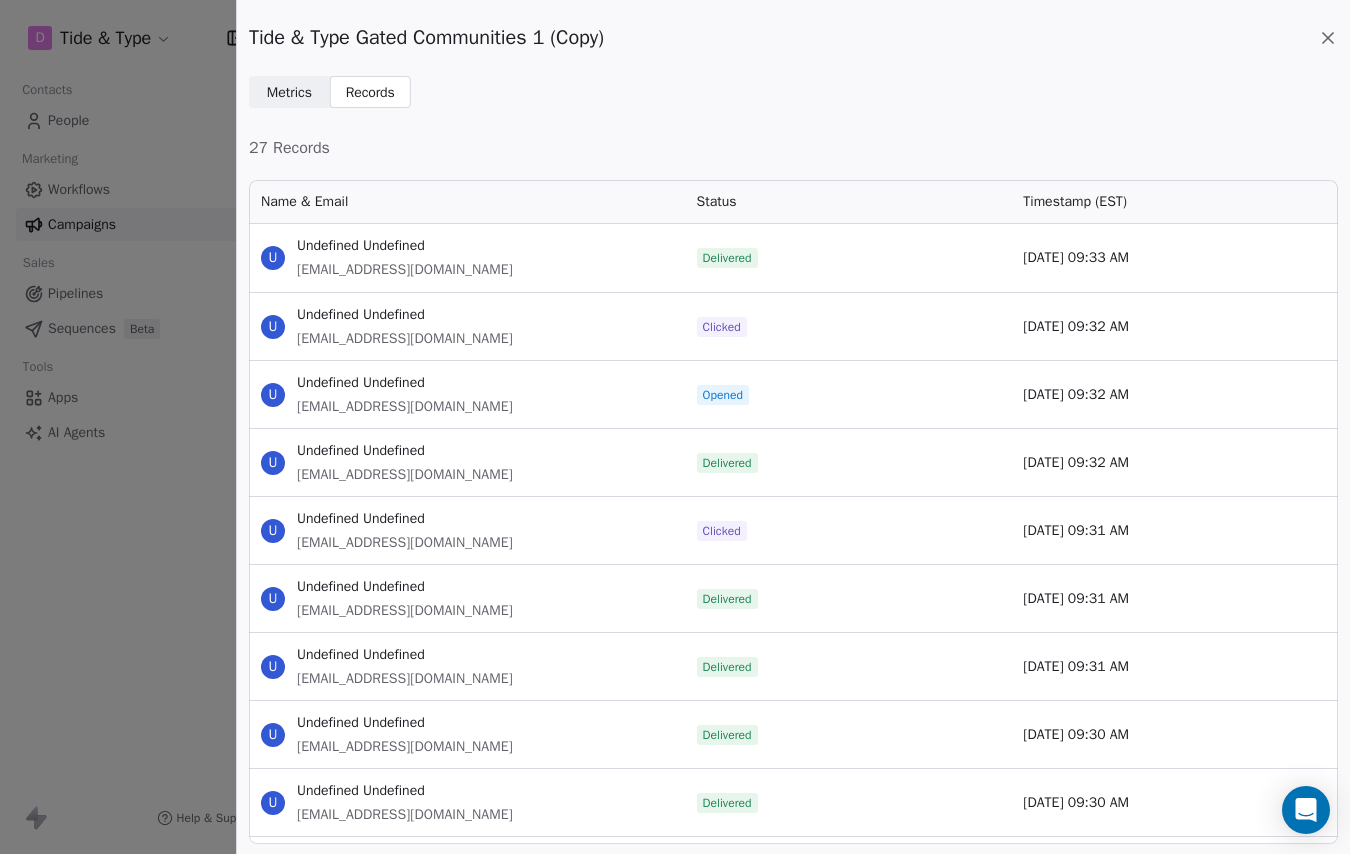scroll, scrollTop: 1, scrollLeft: 1, axis: both 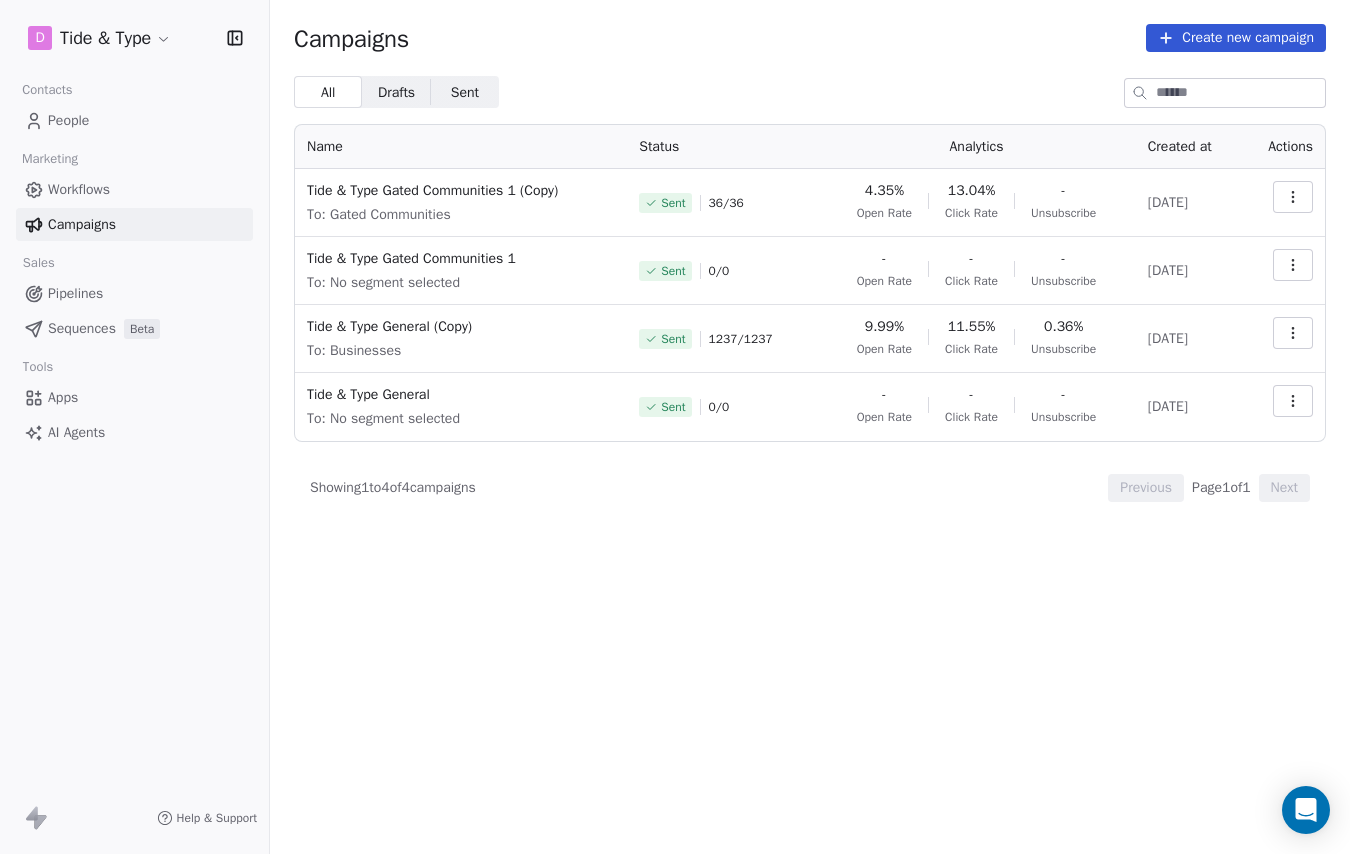 click on "Campaigns" at bounding box center [134, 224] 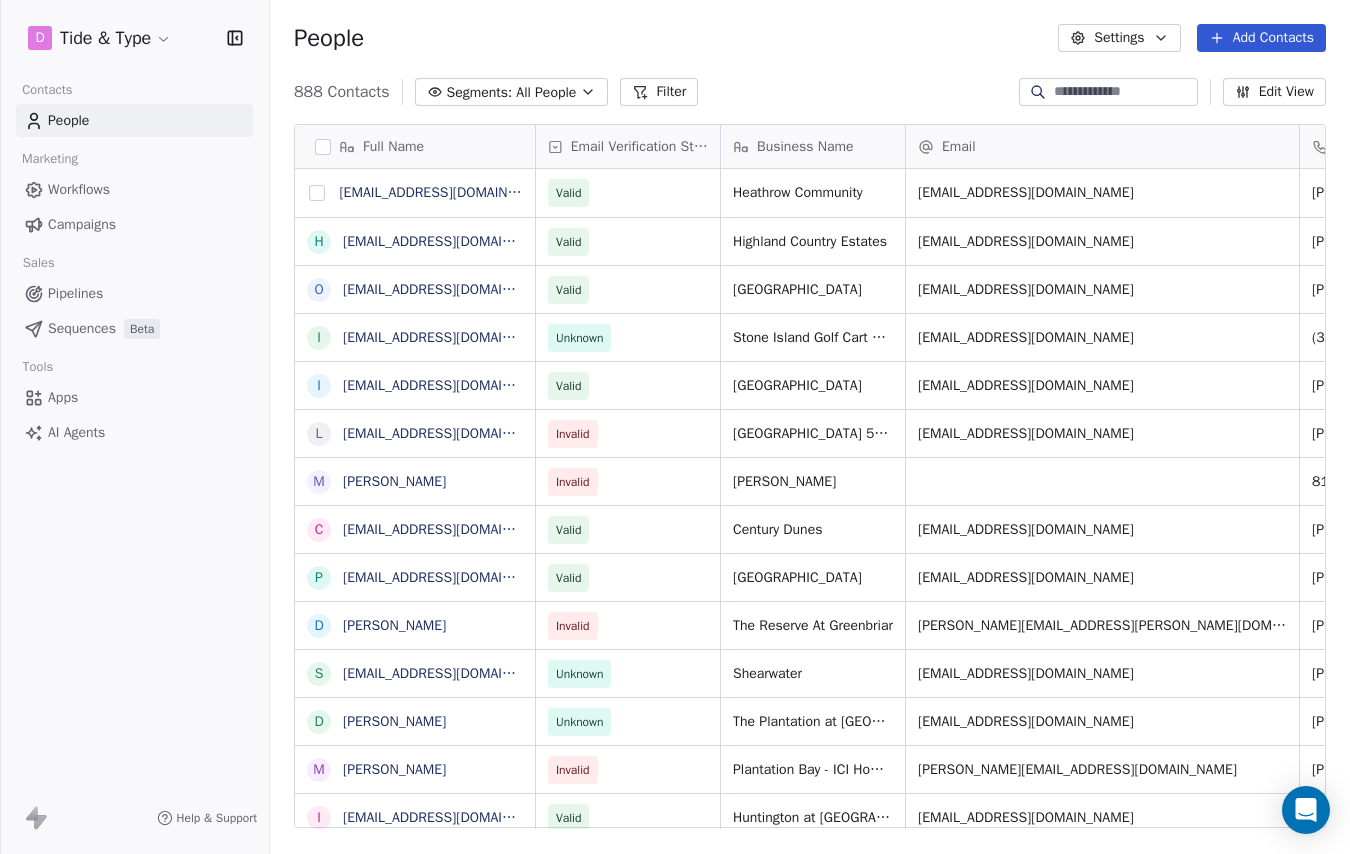scroll, scrollTop: 1, scrollLeft: 1, axis: both 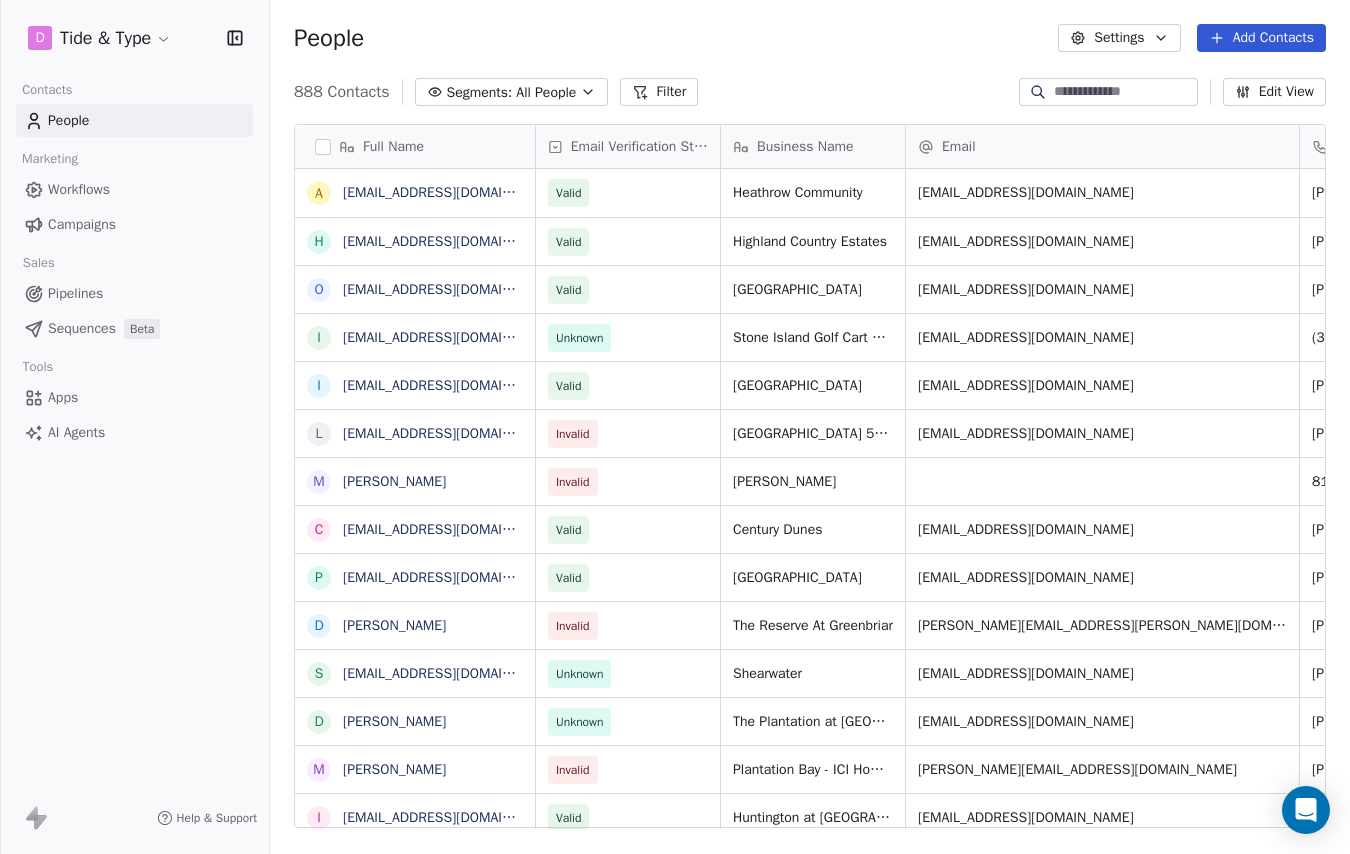 click on "Workflows" at bounding box center [134, 189] 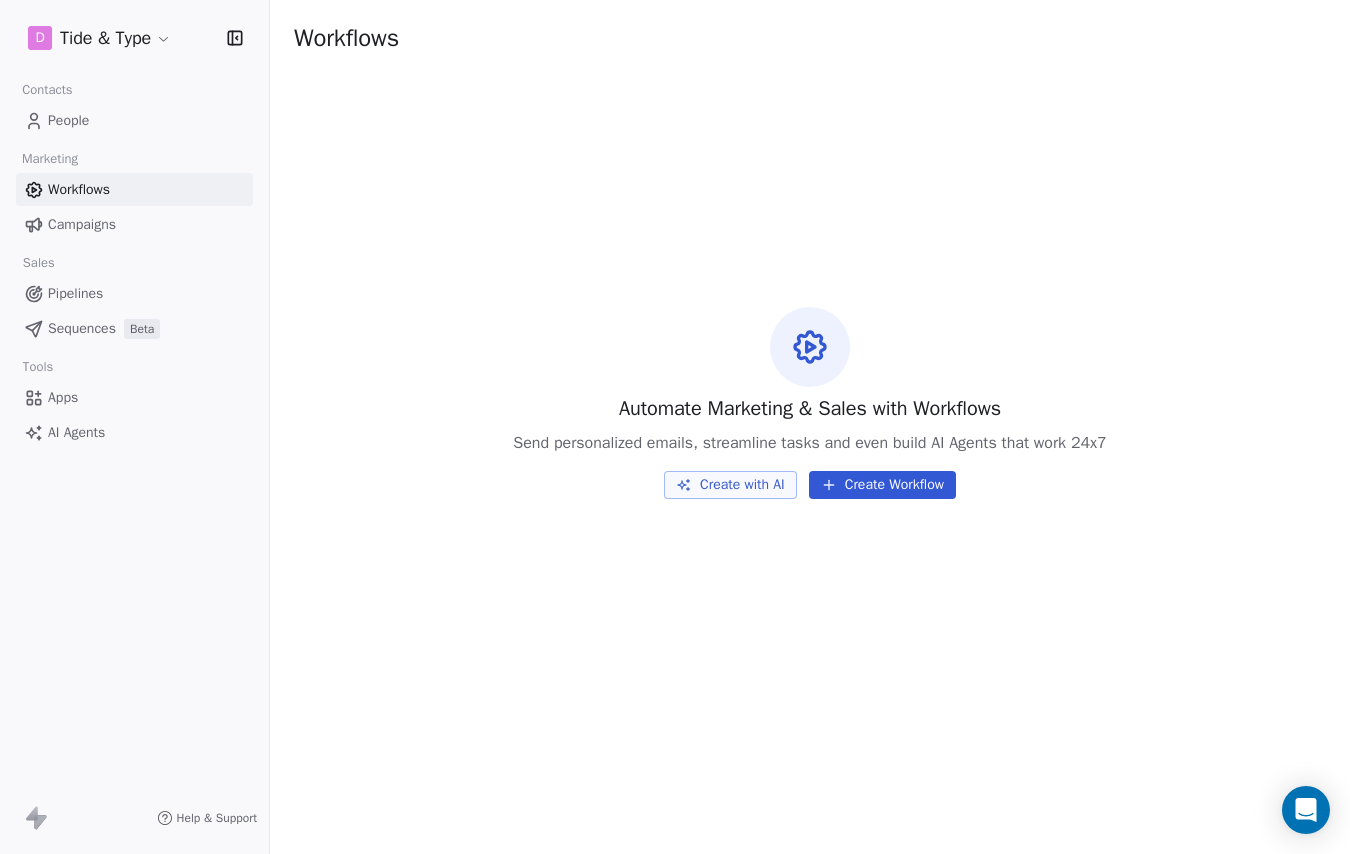 click on "Sales" at bounding box center (134, 263) 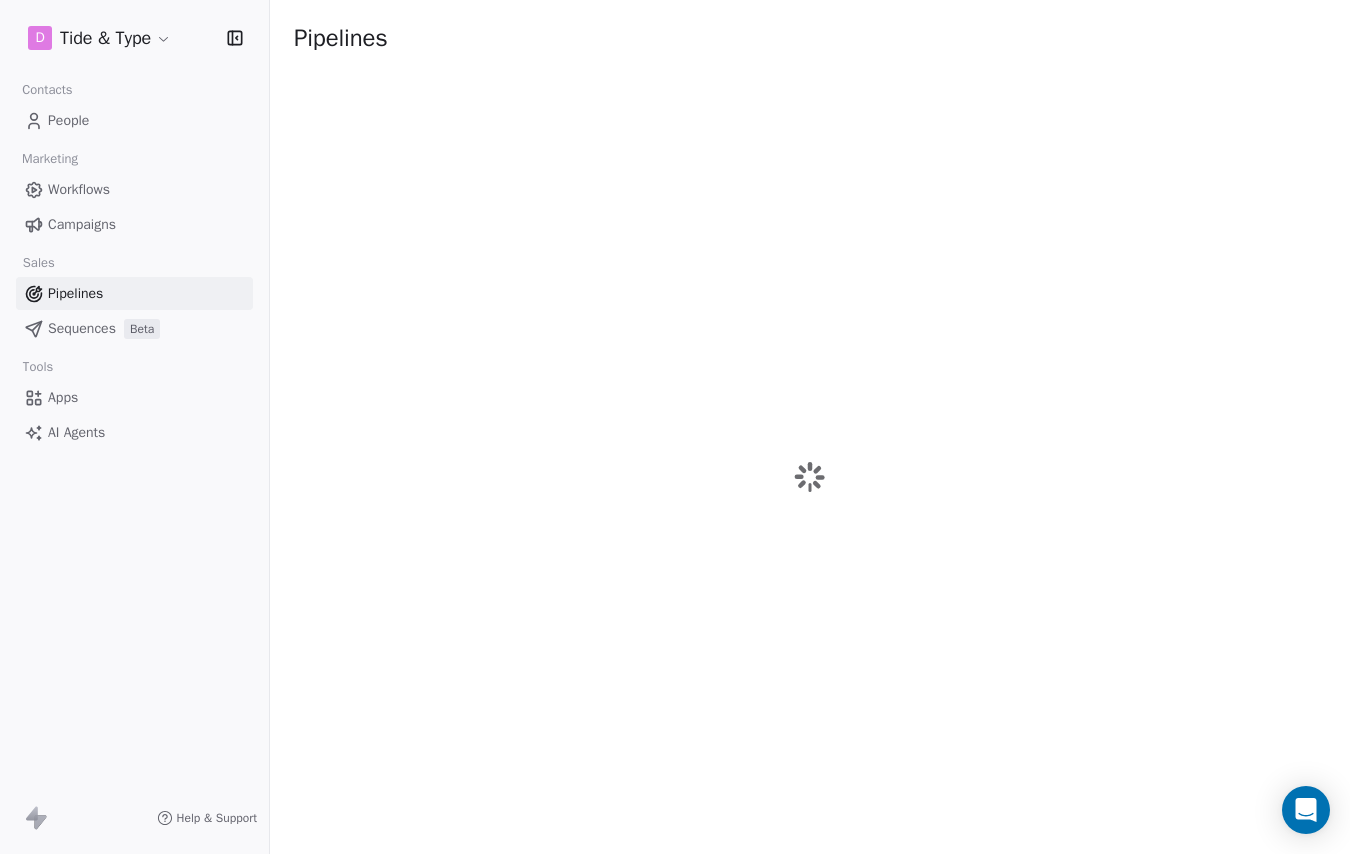 click on "D Tide & Type Contacts People Marketing Workflows Campaigns Sales Pipelines Sequences Beta Tools Apps AI Agents Help & Support Pipelines" at bounding box center [675, 427] 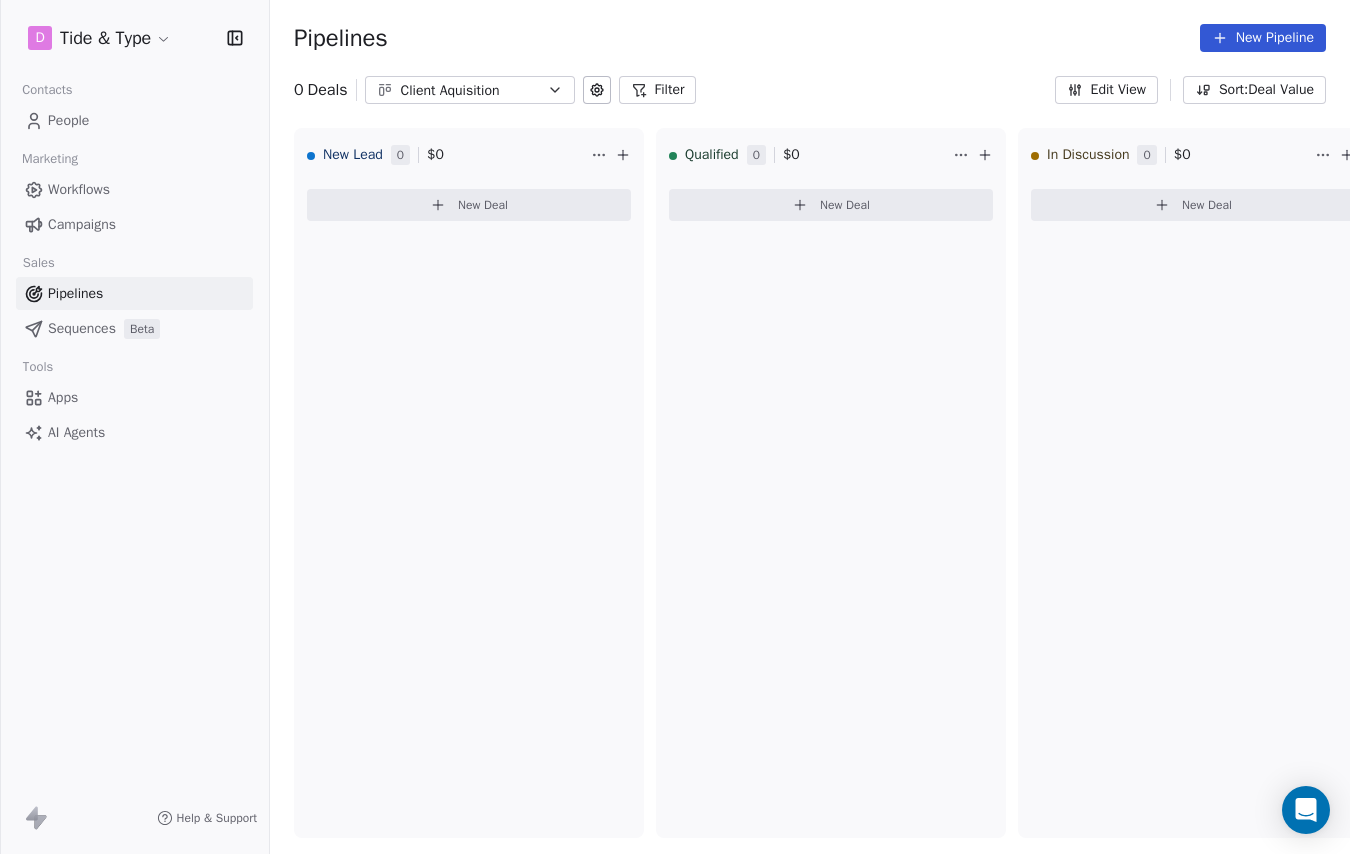 click on "Pipelines Sequences Beta" at bounding box center (134, 311) 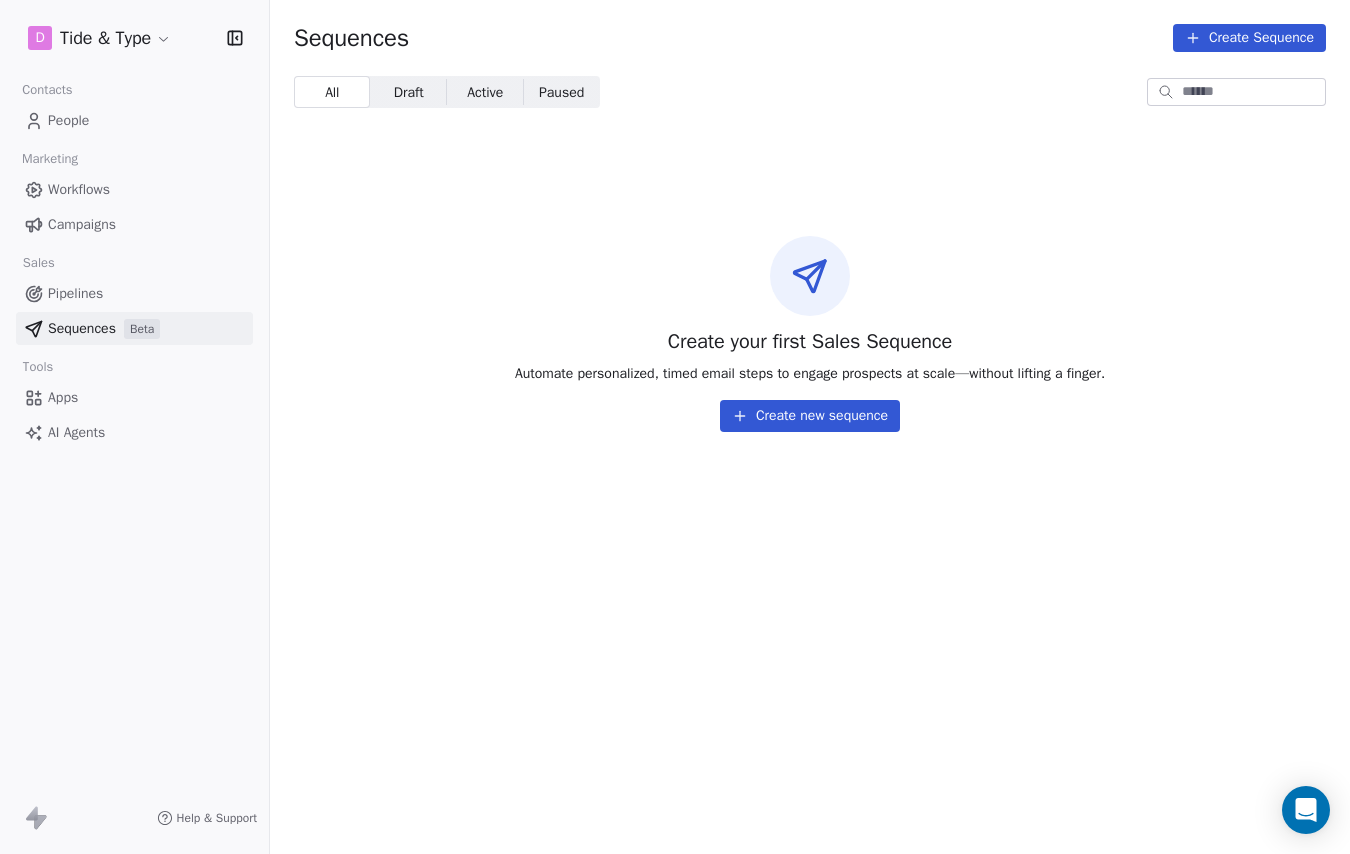 click on "Apps" at bounding box center [63, 397] 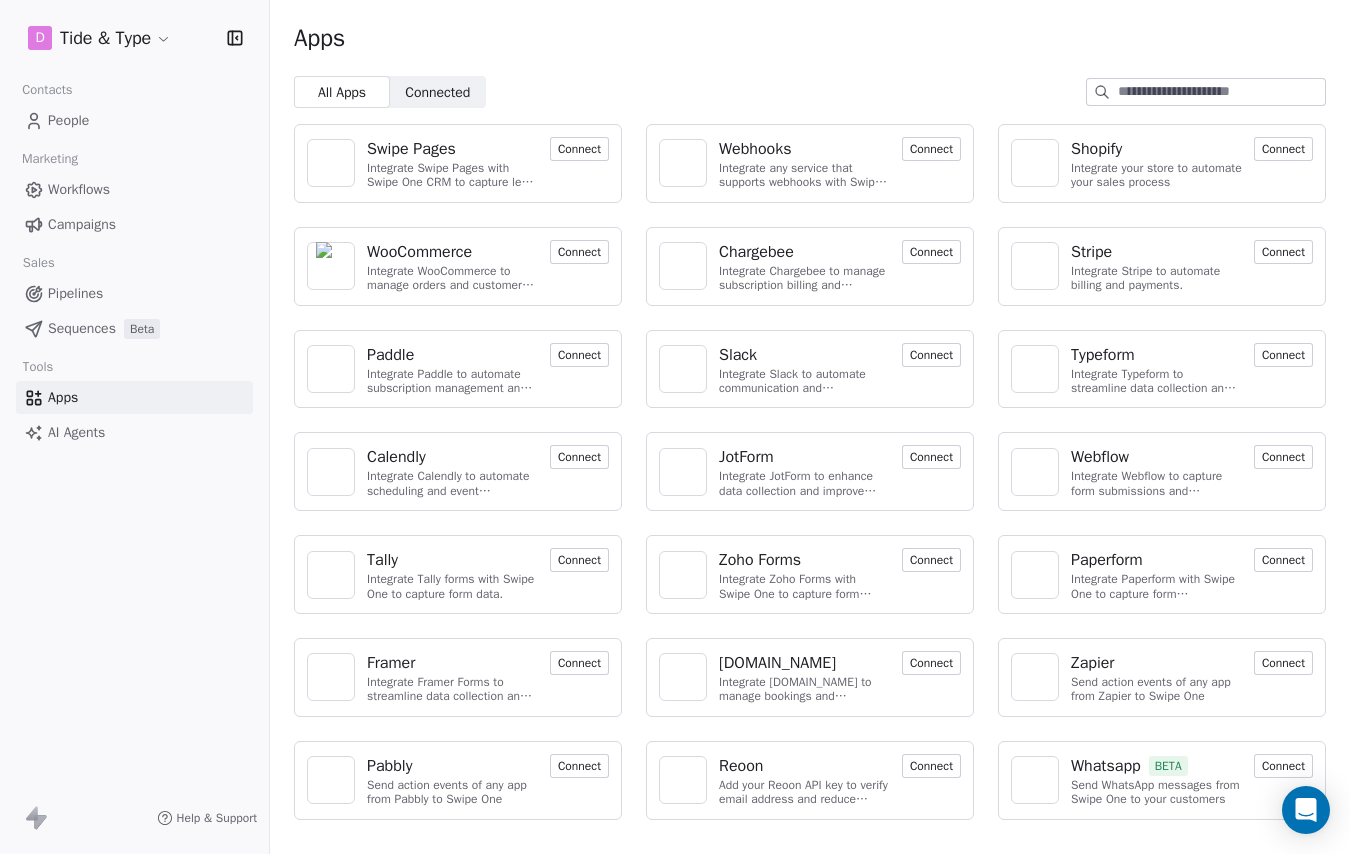 click on "AI Agents" at bounding box center [76, 432] 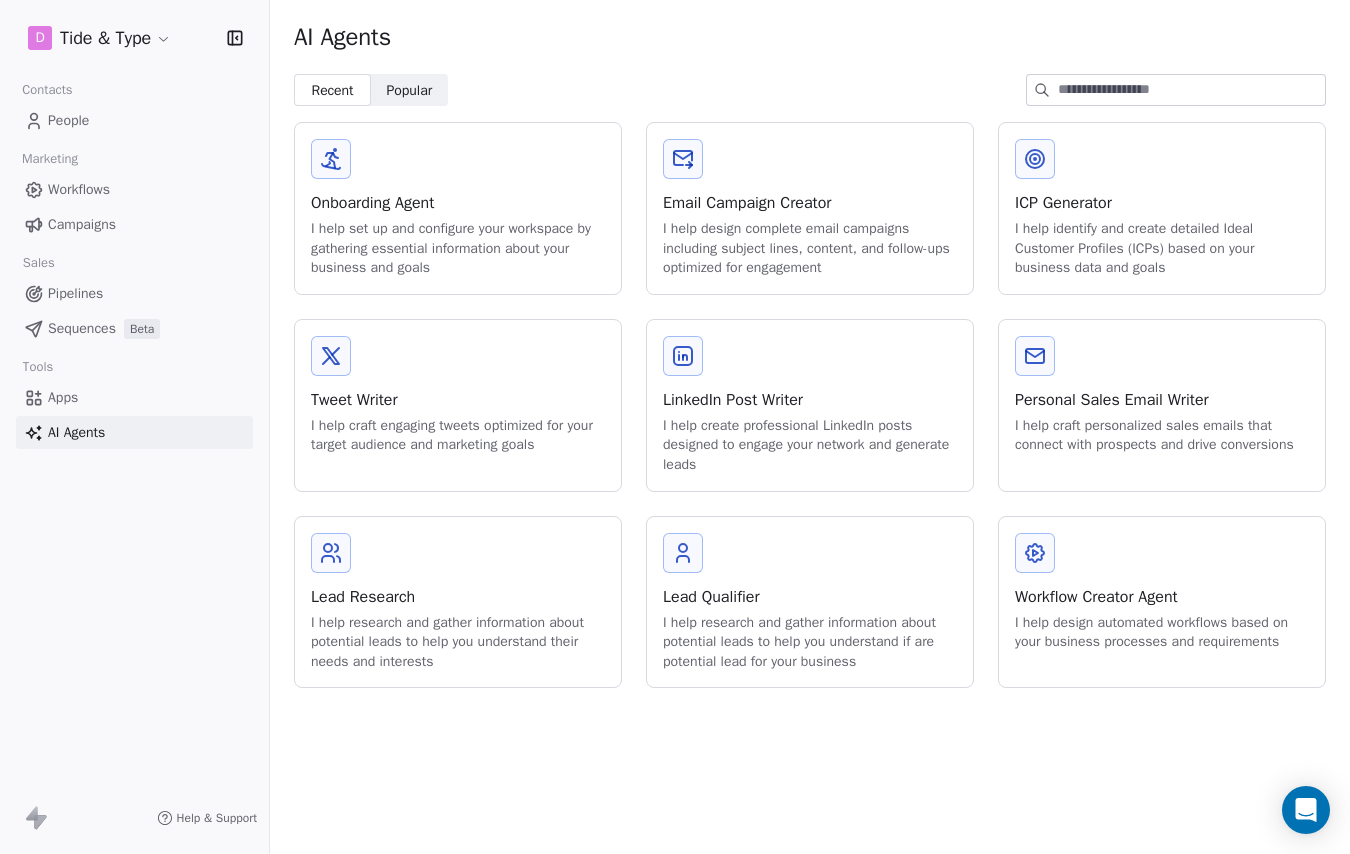 click on "Workflows" at bounding box center [134, 189] 